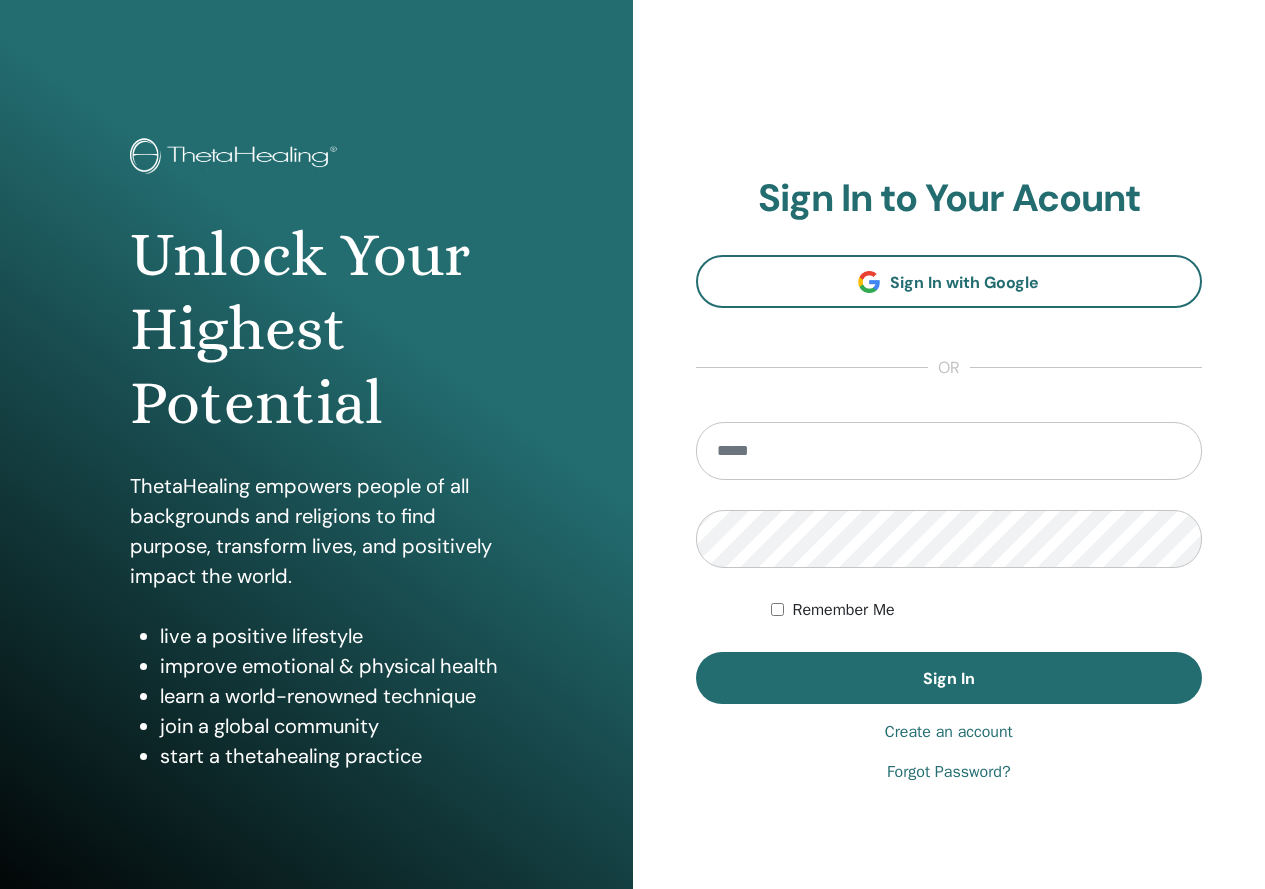 scroll, scrollTop: 0, scrollLeft: 0, axis: both 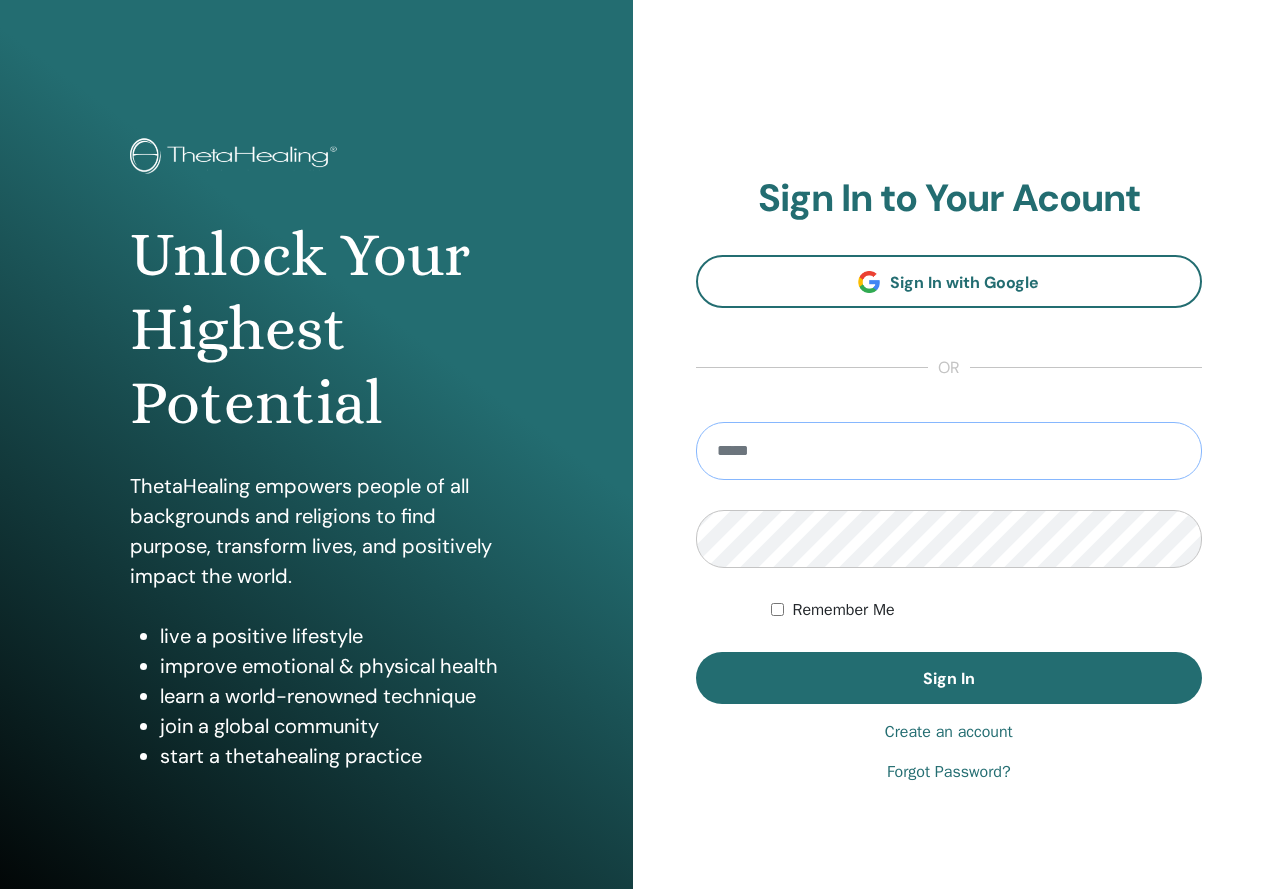 click at bounding box center [949, 451] 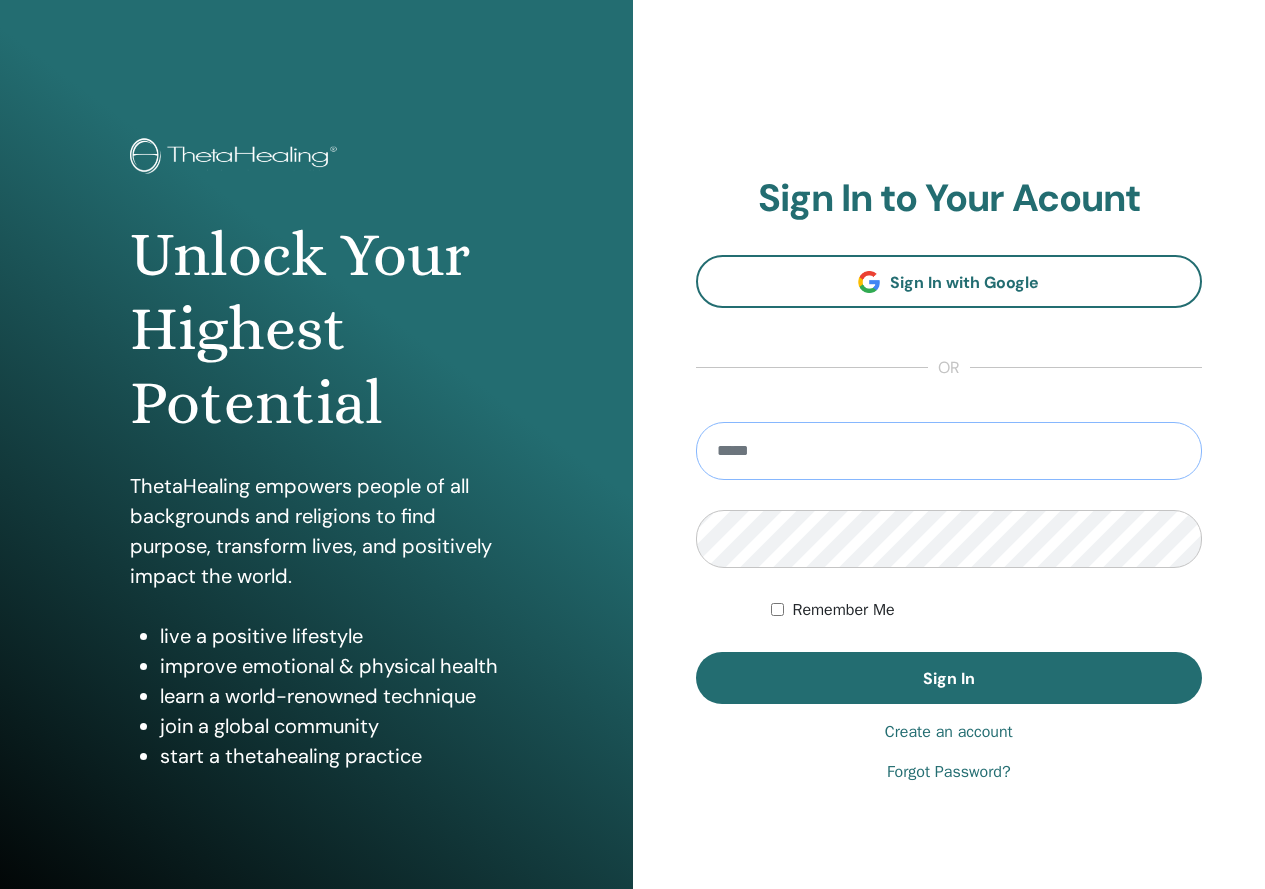type on "**********" 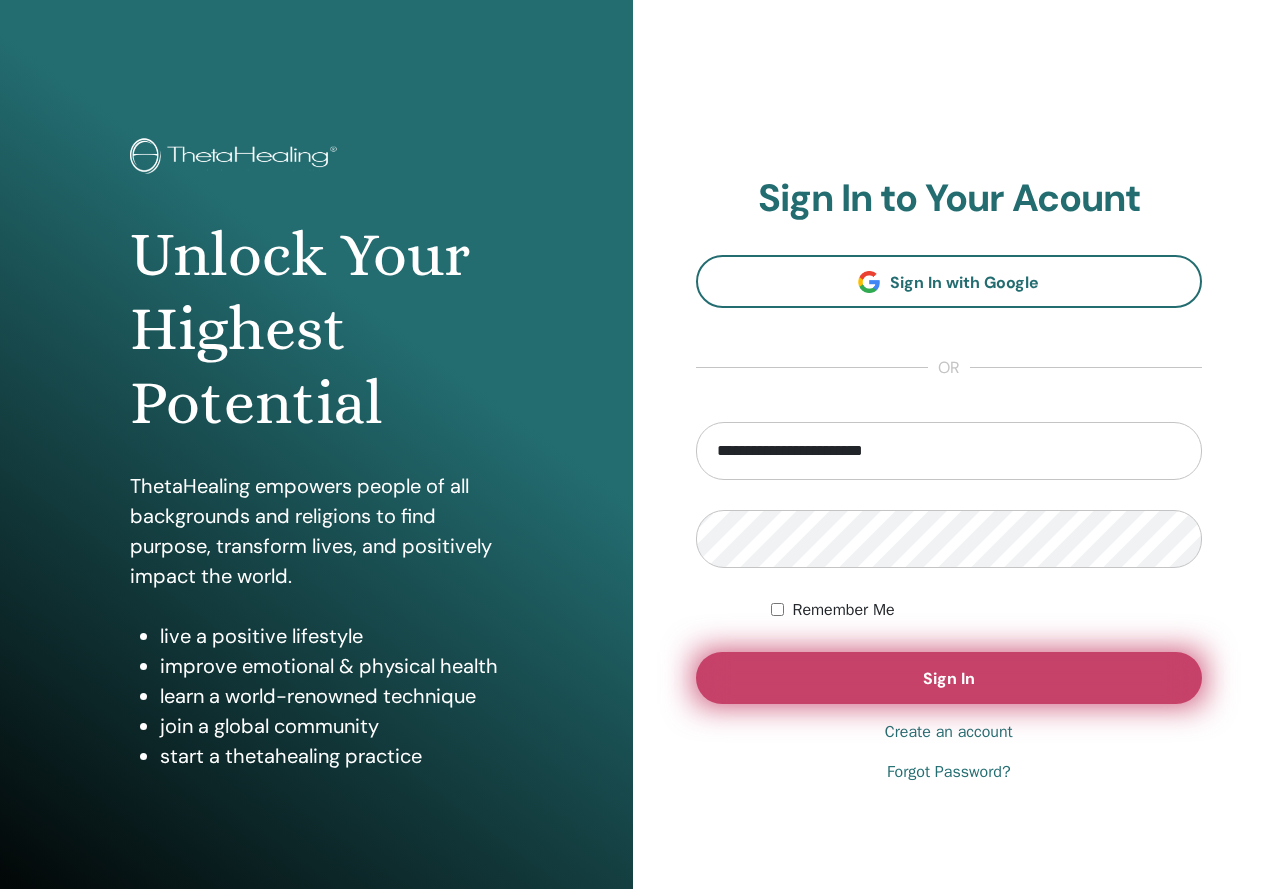 click on "Sign In" at bounding box center [949, 678] 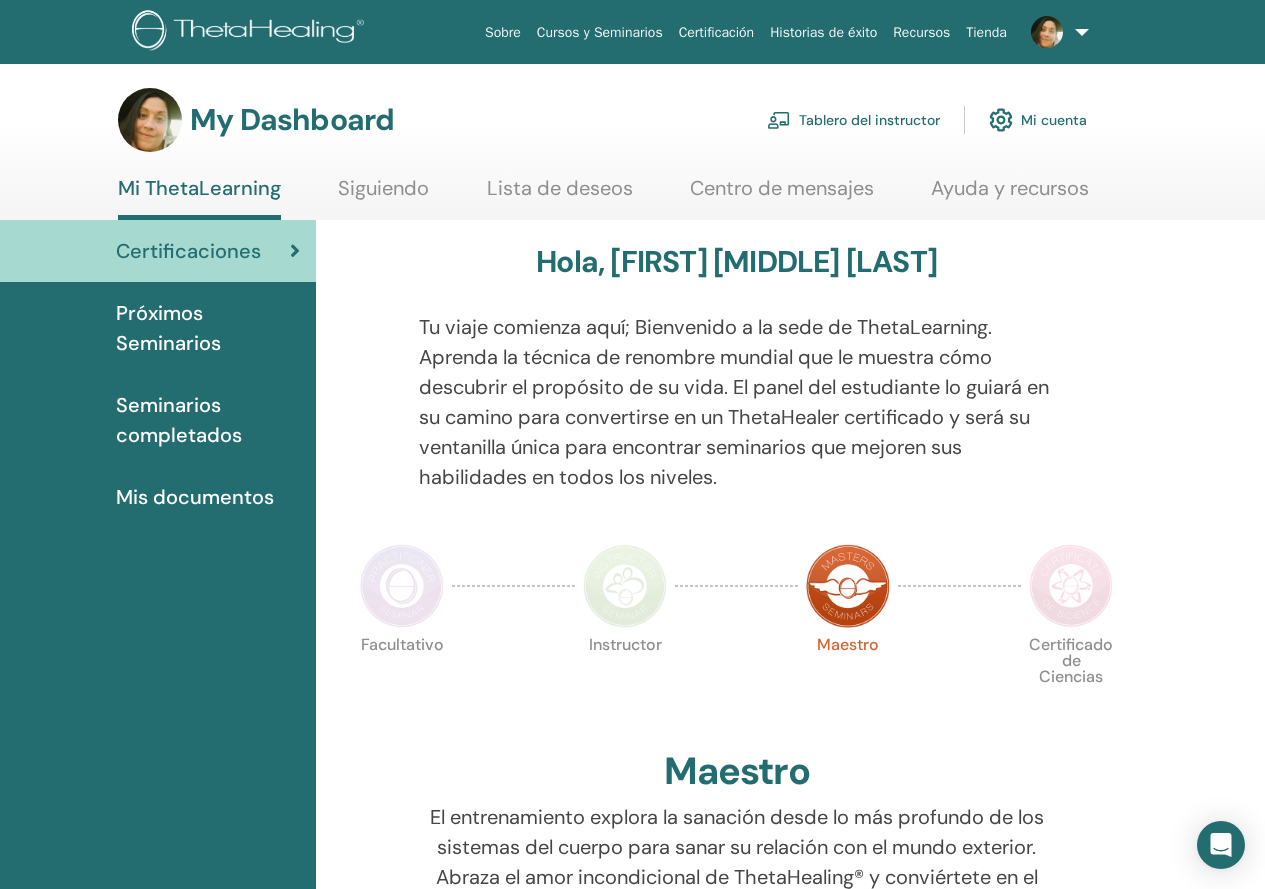 scroll, scrollTop: 0, scrollLeft: 0, axis: both 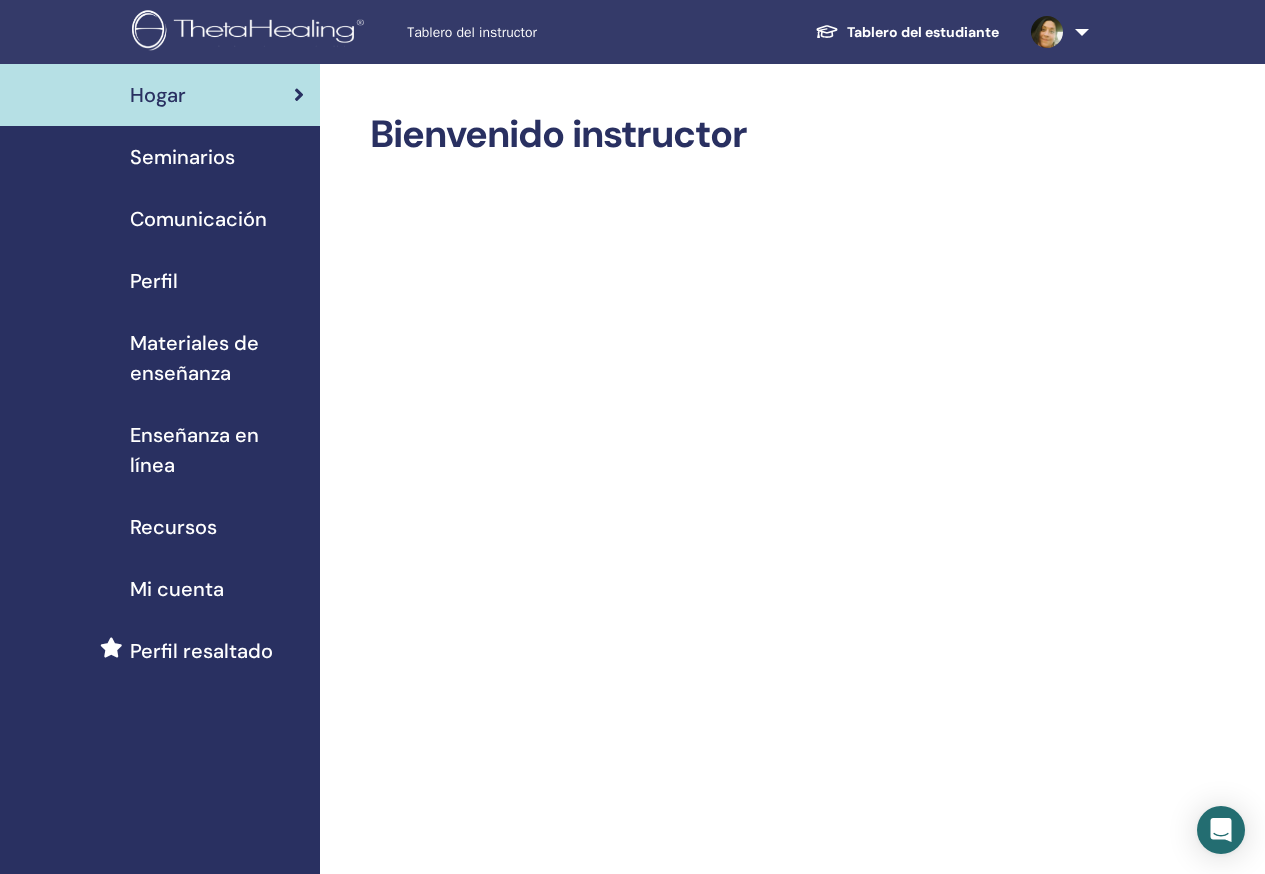 click on "Seminarios" at bounding box center (182, 157) 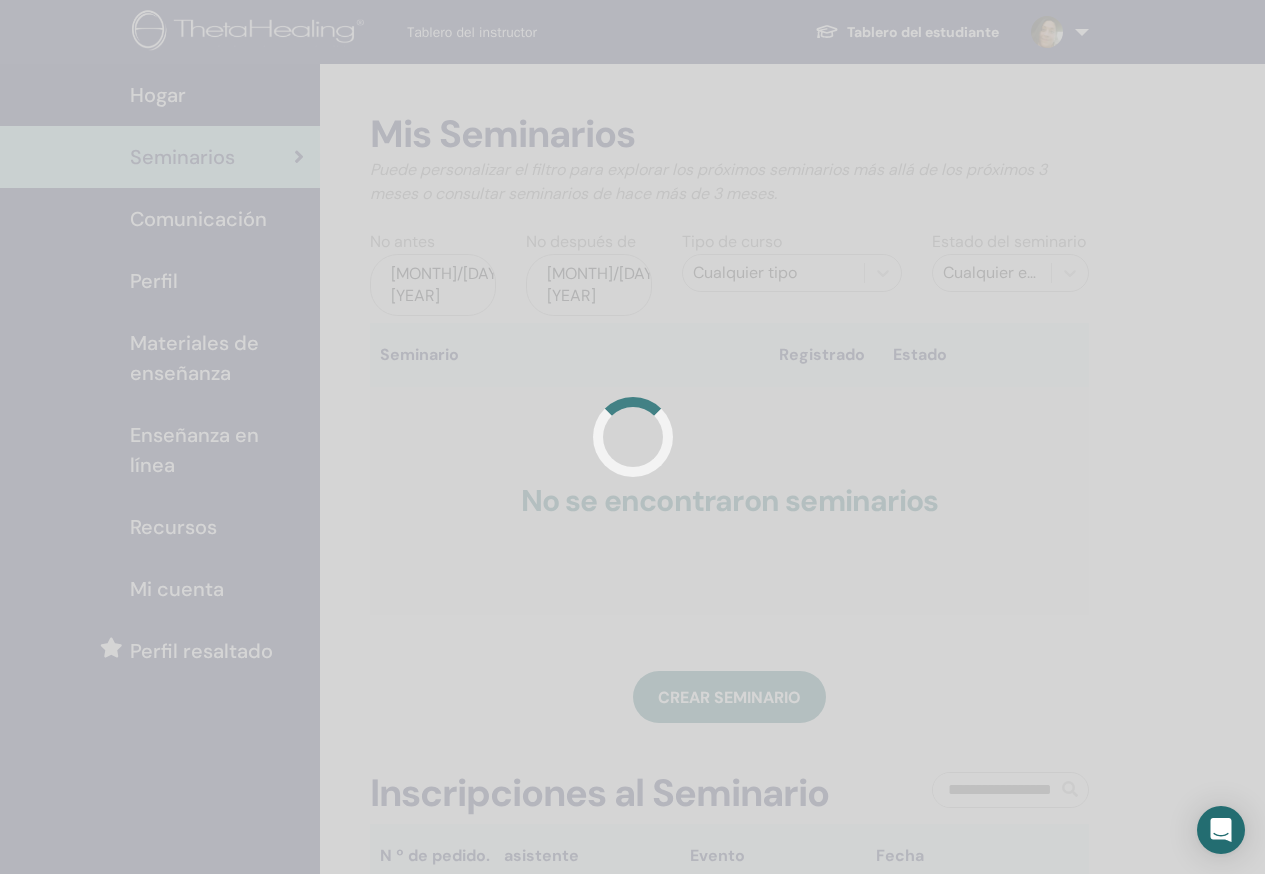 scroll, scrollTop: 0, scrollLeft: 0, axis: both 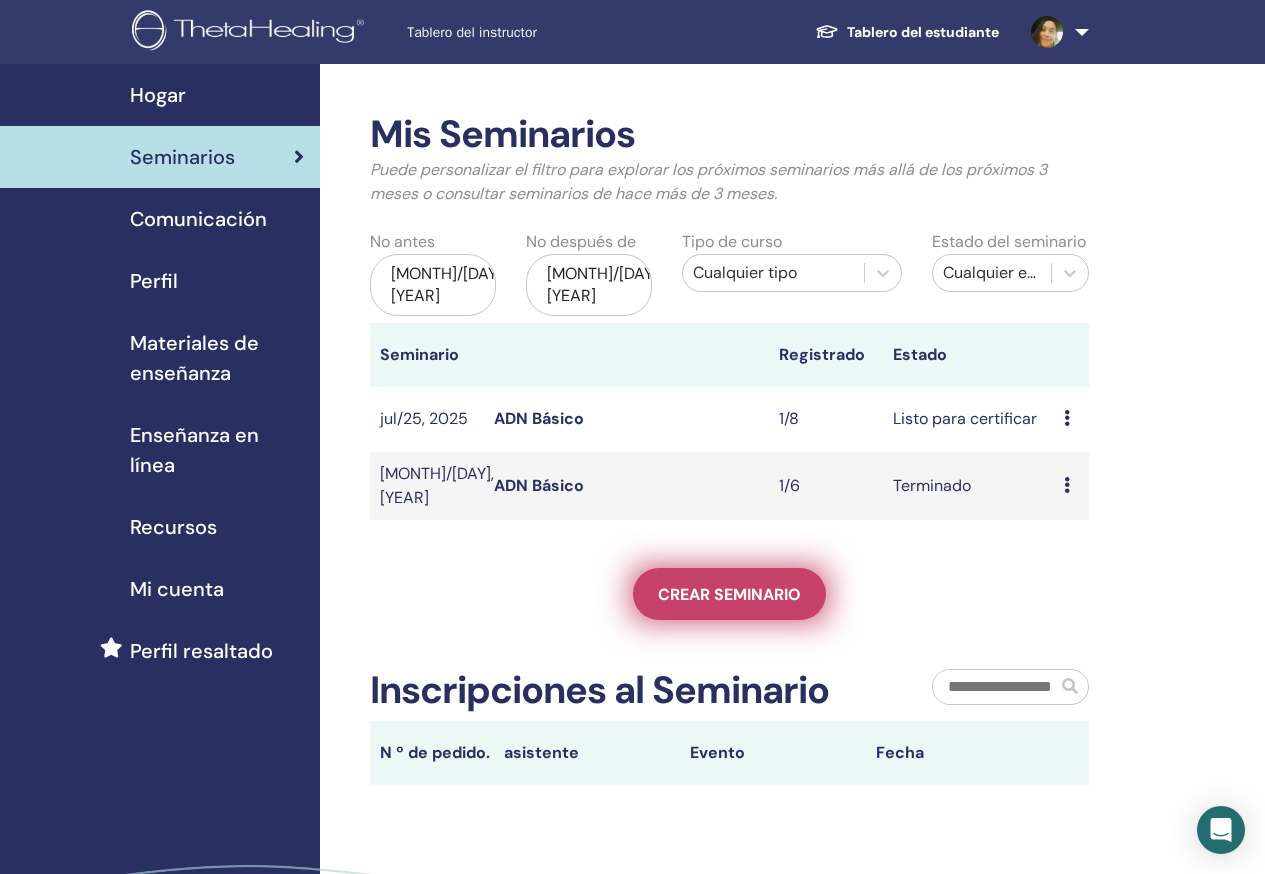 click on "Crear seminario" at bounding box center (729, 594) 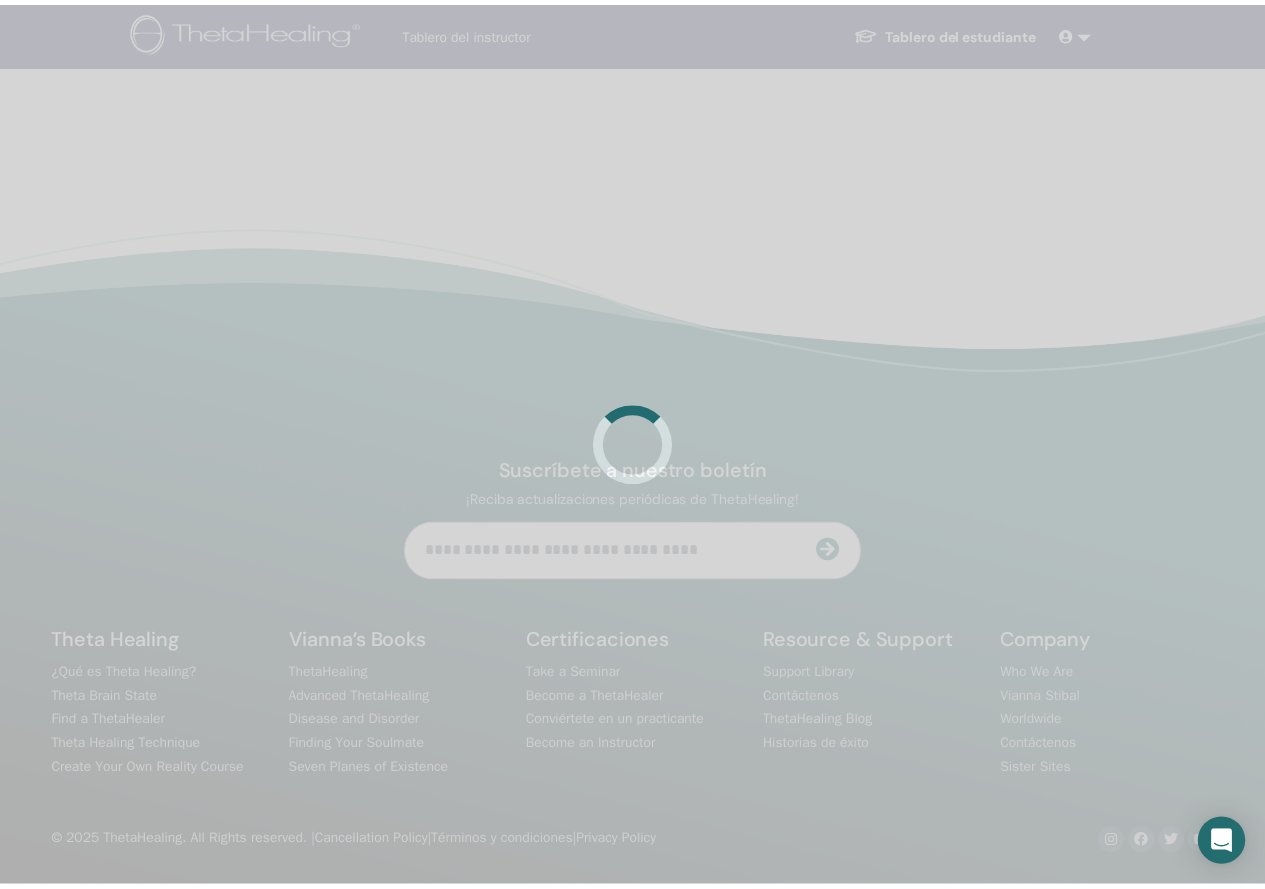 scroll, scrollTop: 0, scrollLeft: 0, axis: both 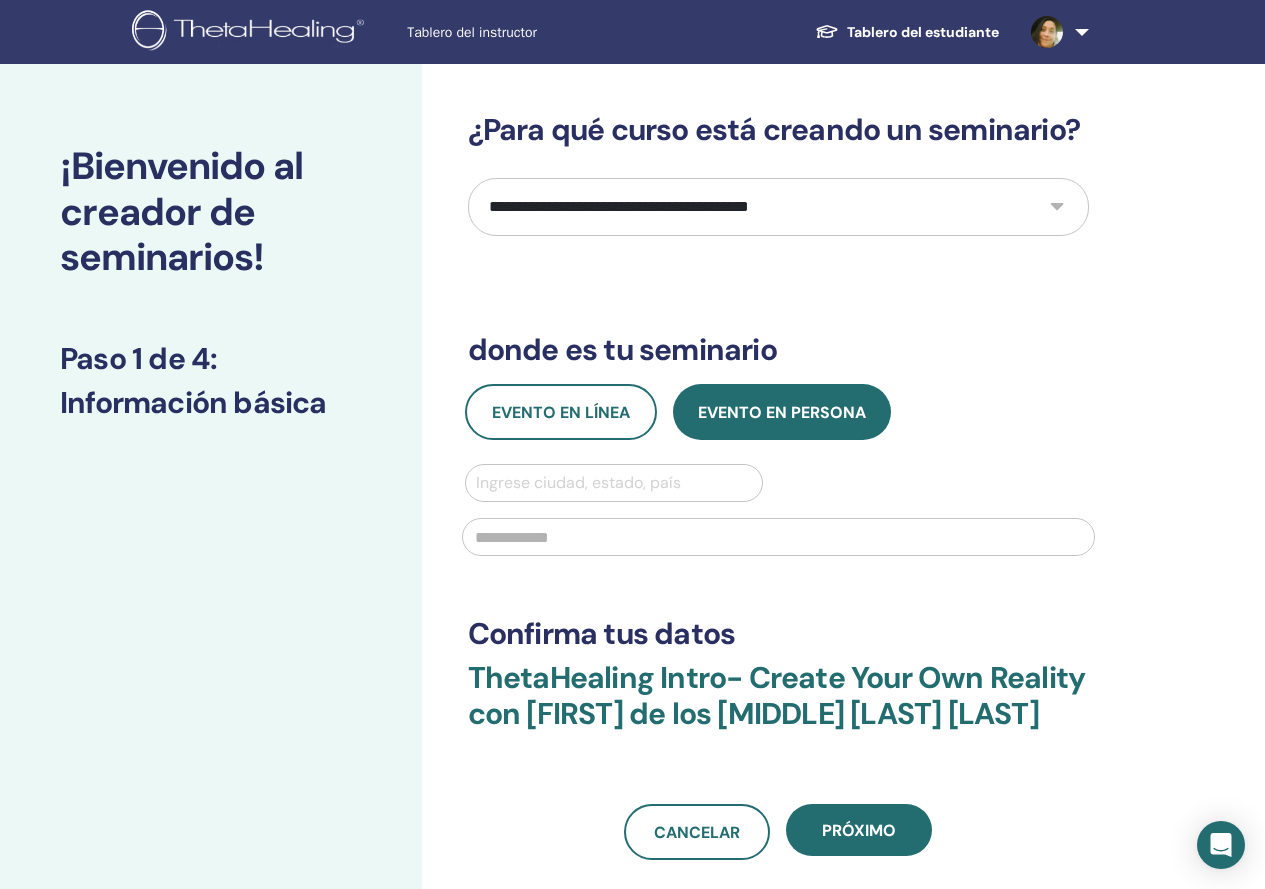 click on "**********" at bounding box center (778, 207) 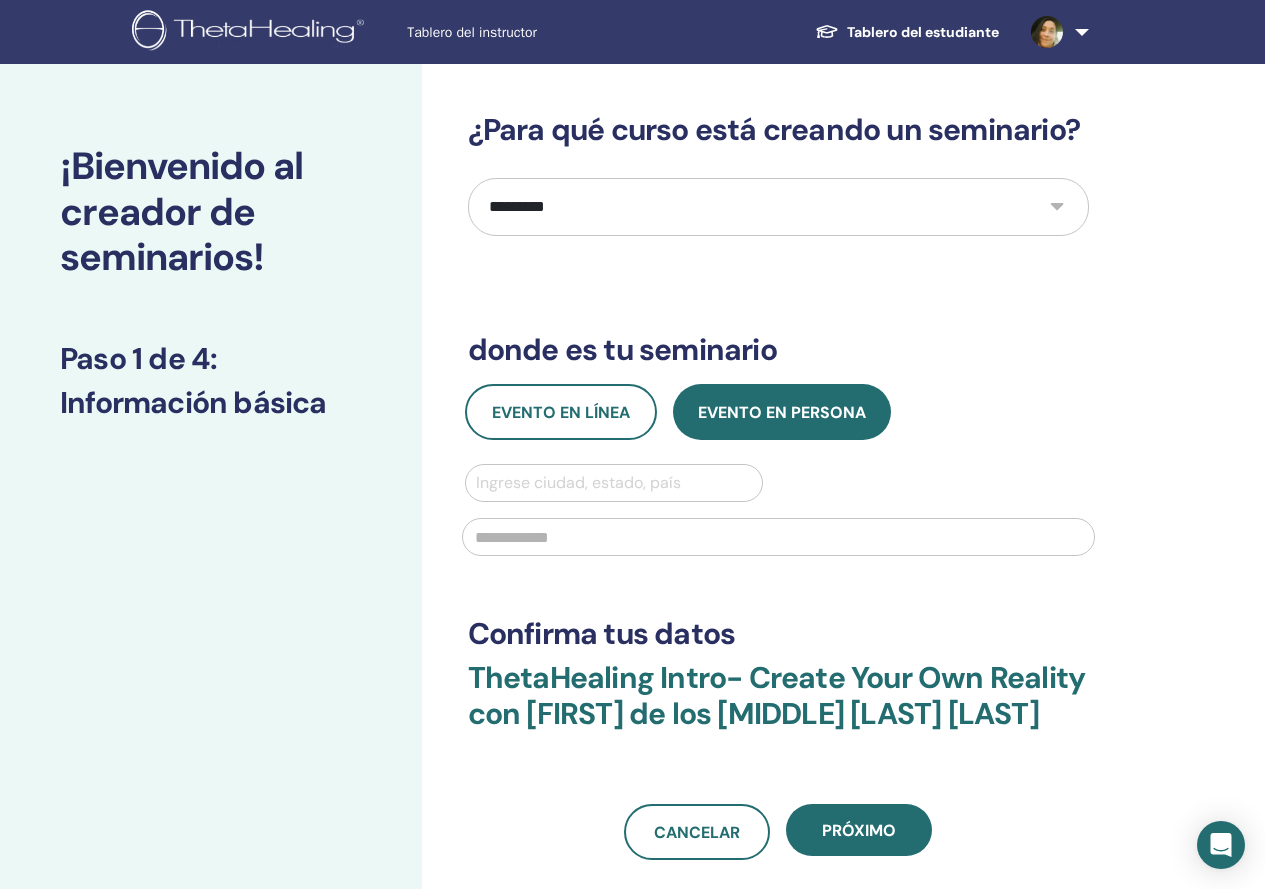 click on "**********" at bounding box center [778, 207] 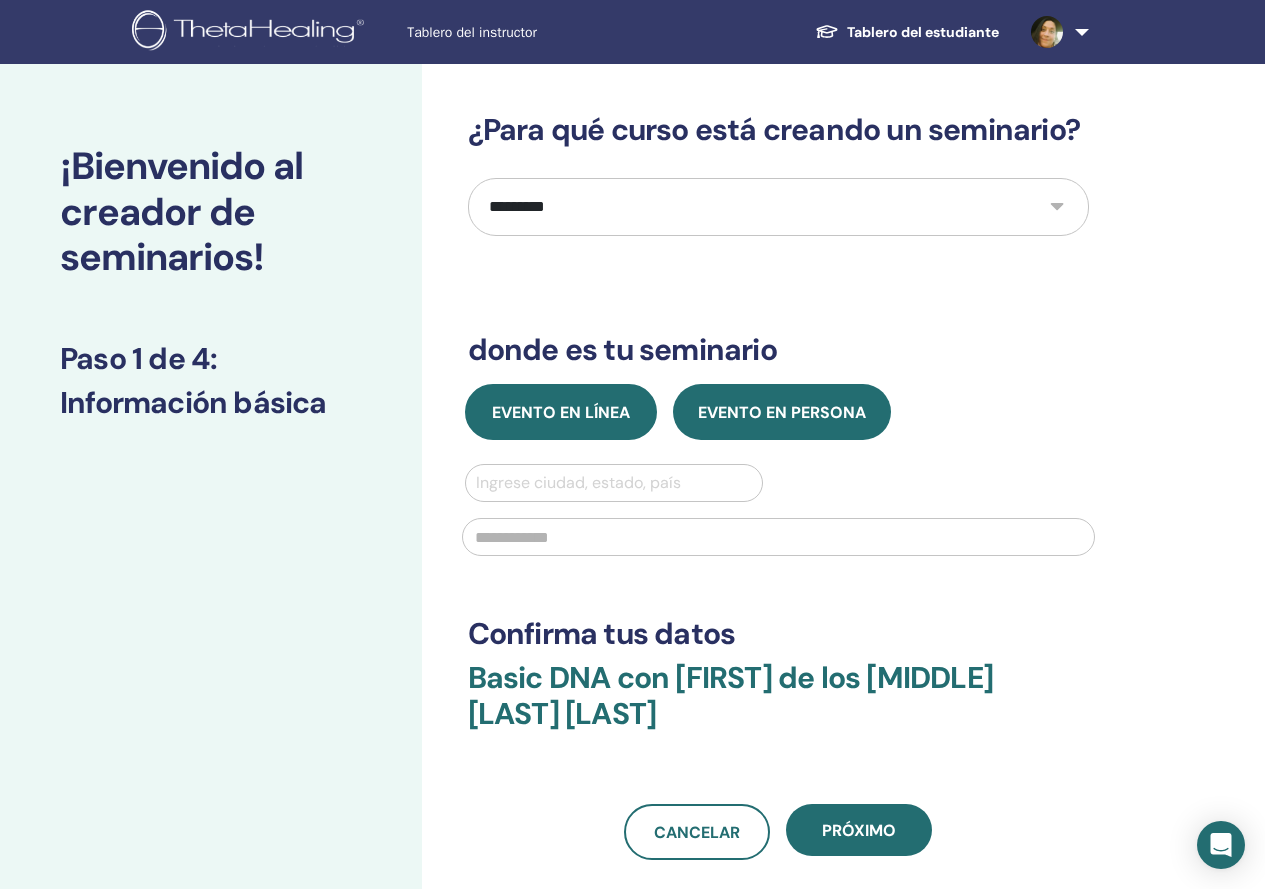 click on "Evento en línea" at bounding box center (561, 412) 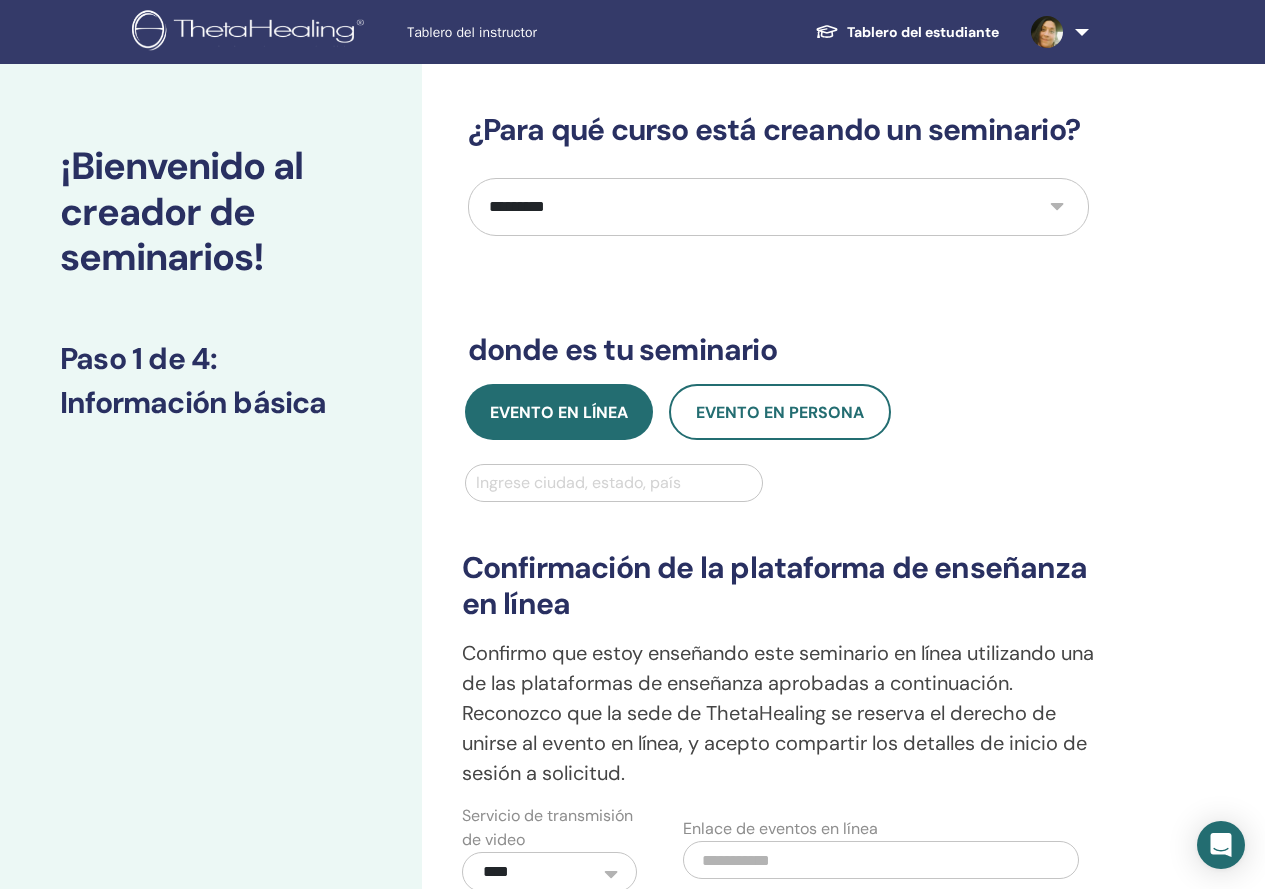 scroll, scrollTop: 100, scrollLeft: 0, axis: vertical 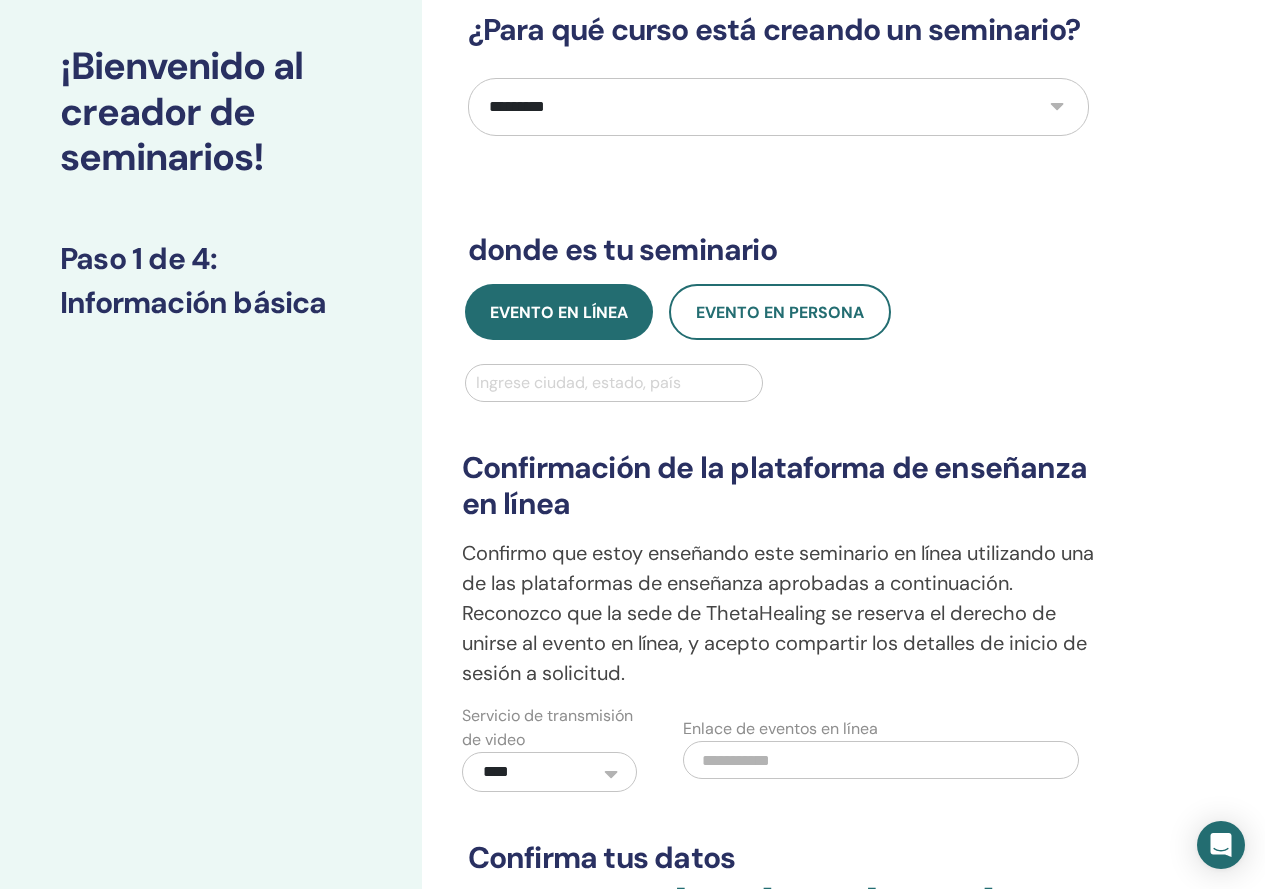 click at bounding box center [614, 383] 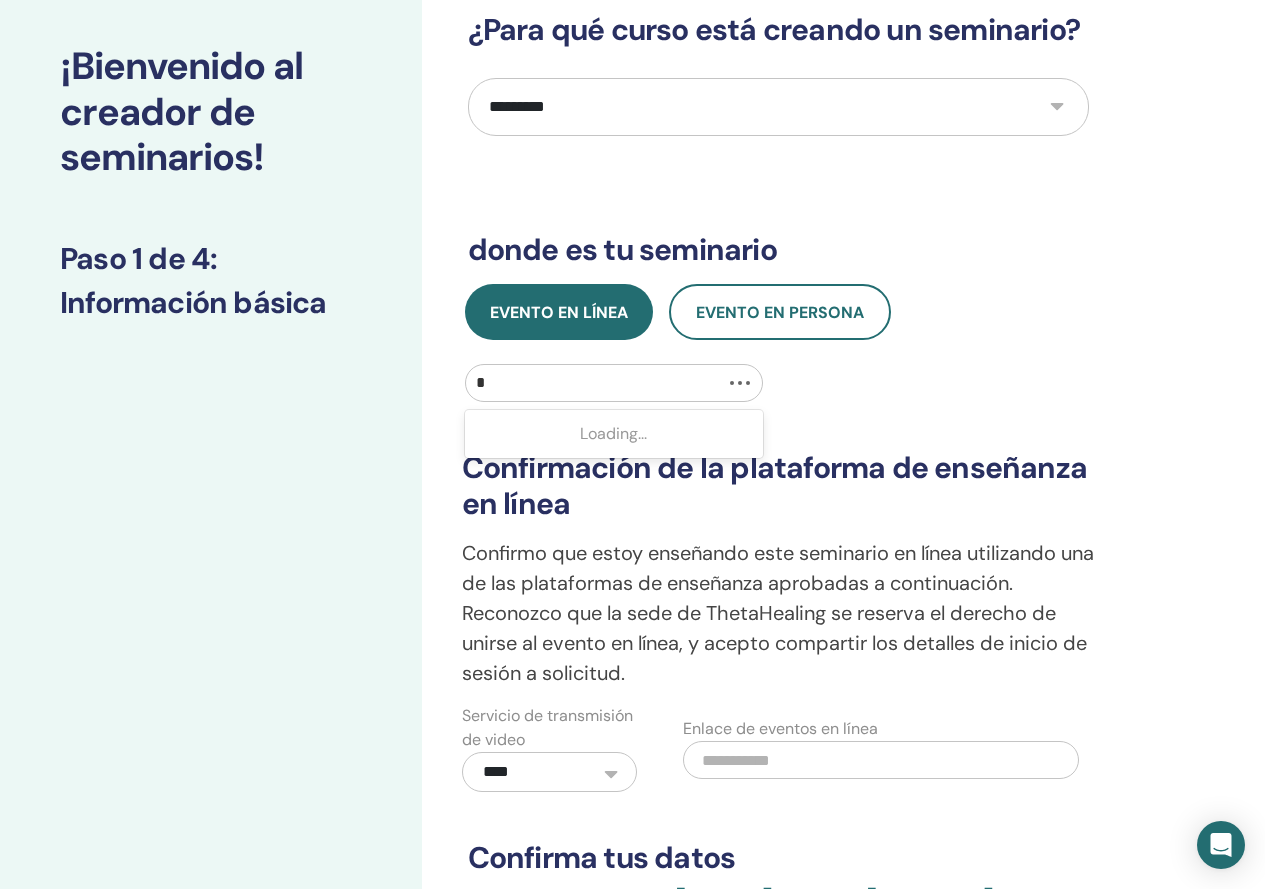 type on "**" 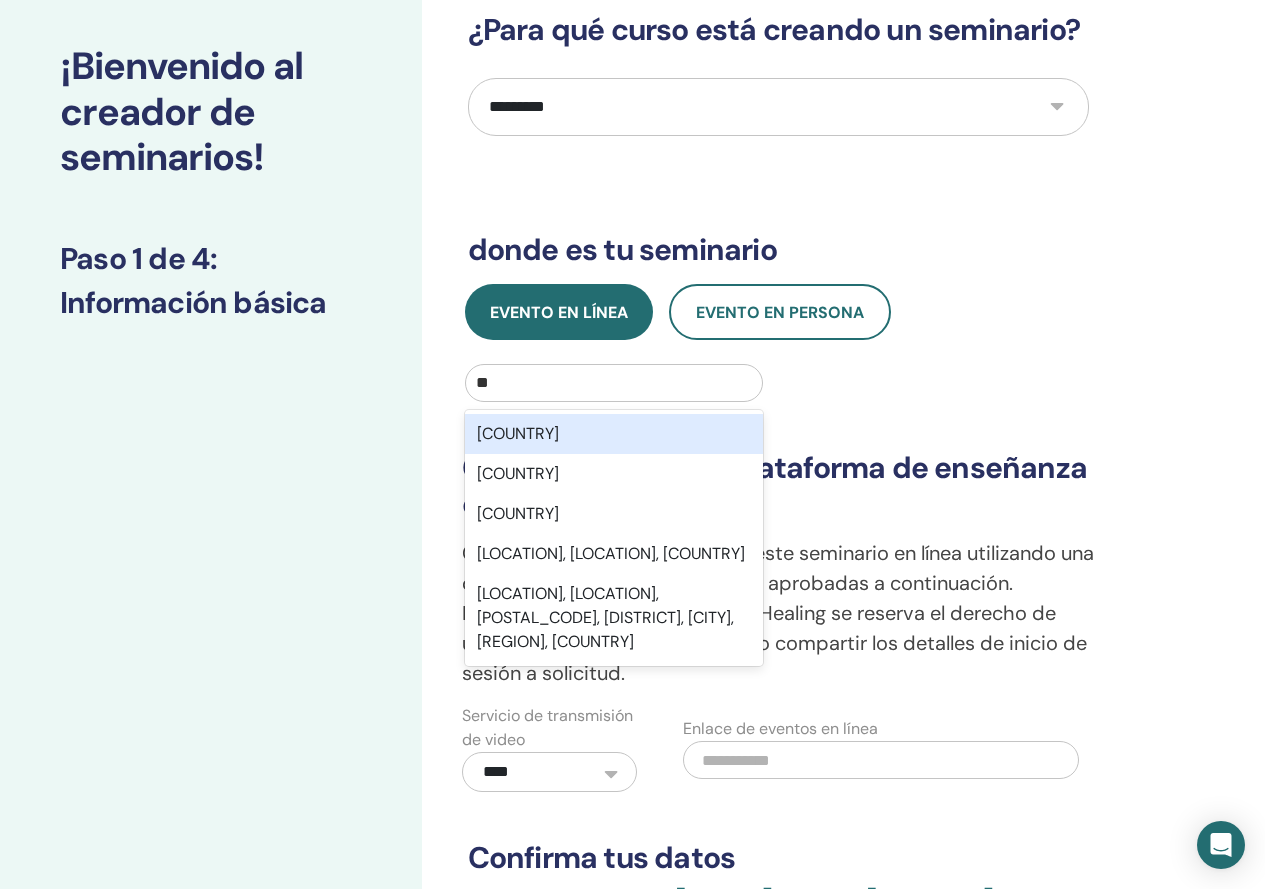 click on "Argentina" at bounding box center [614, 434] 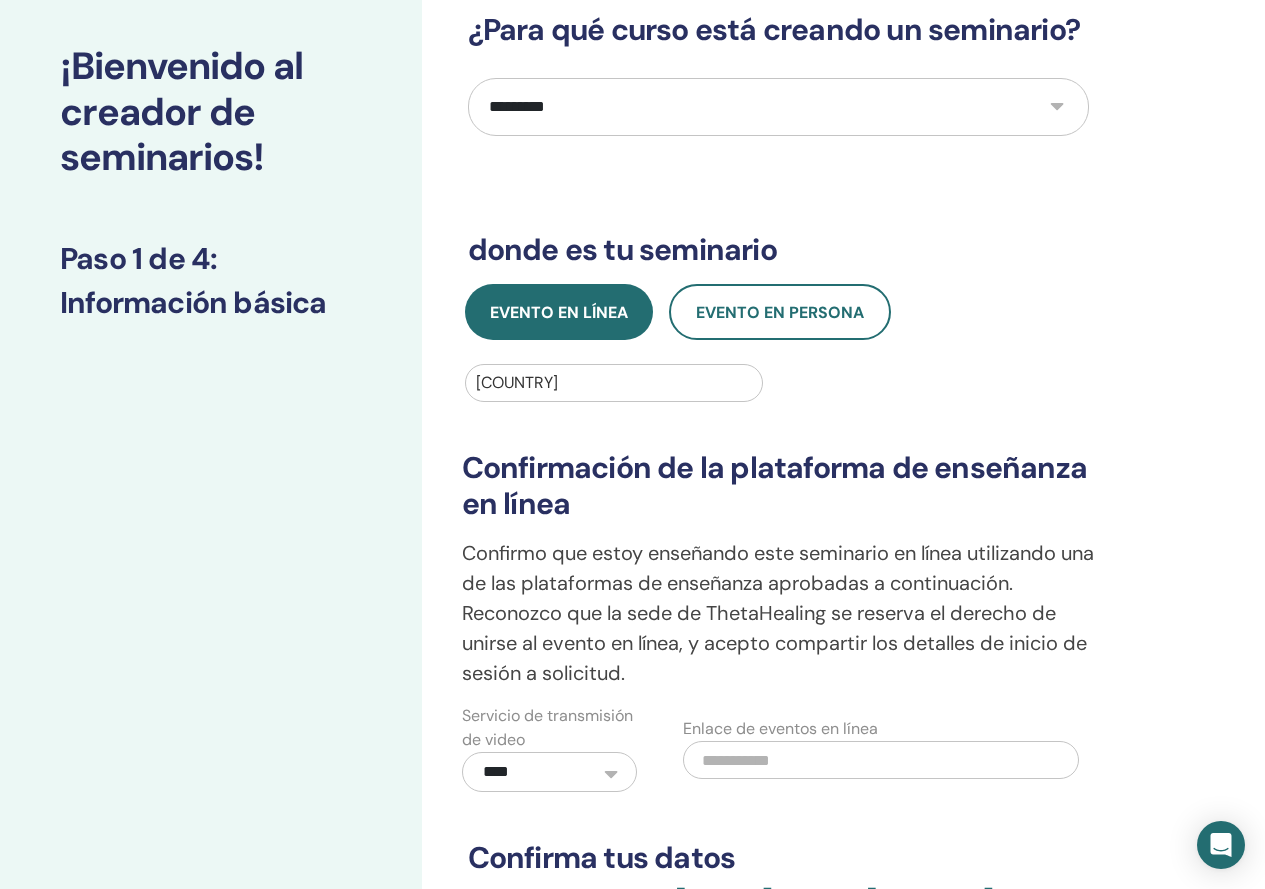 scroll, scrollTop: 300, scrollLeft: 0, axis: vertical 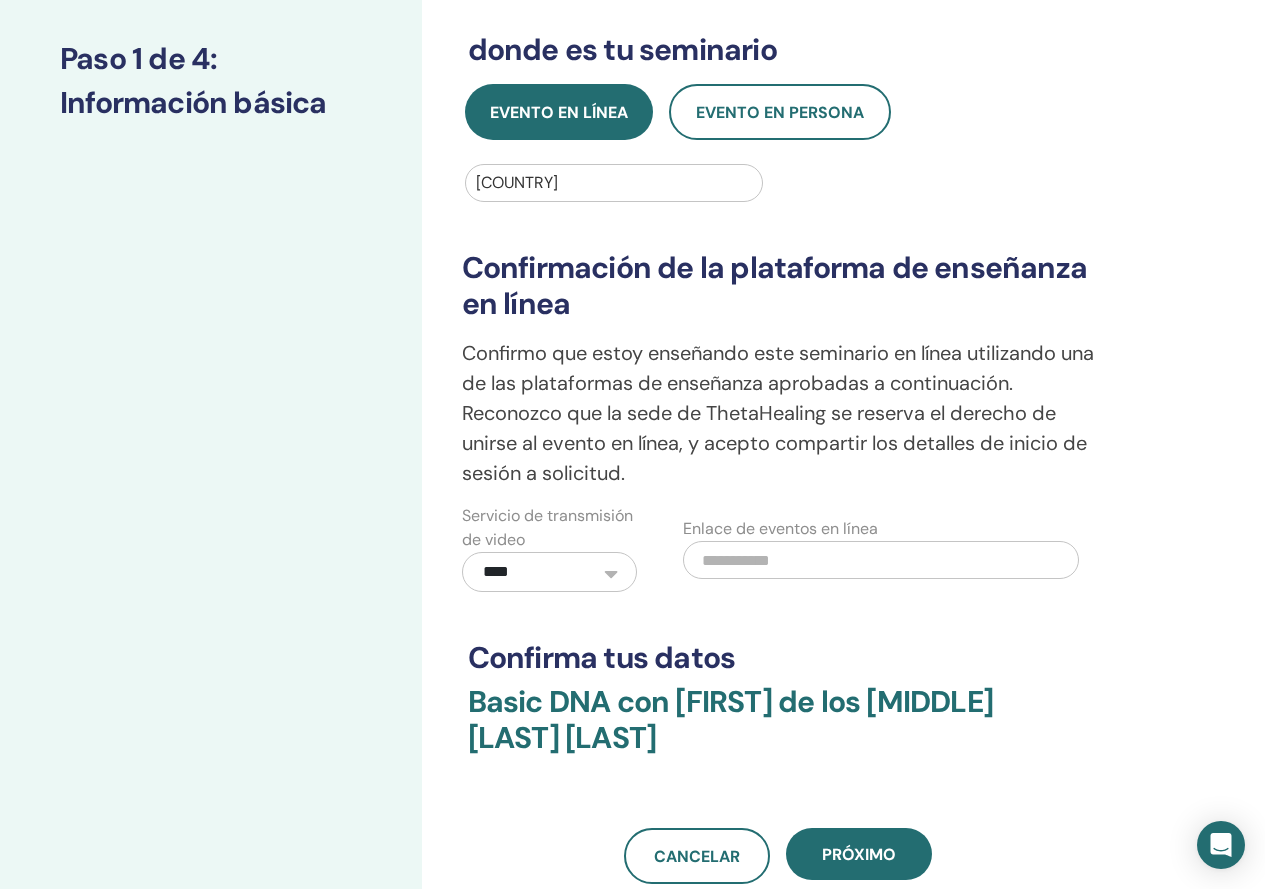 paste on "**********" 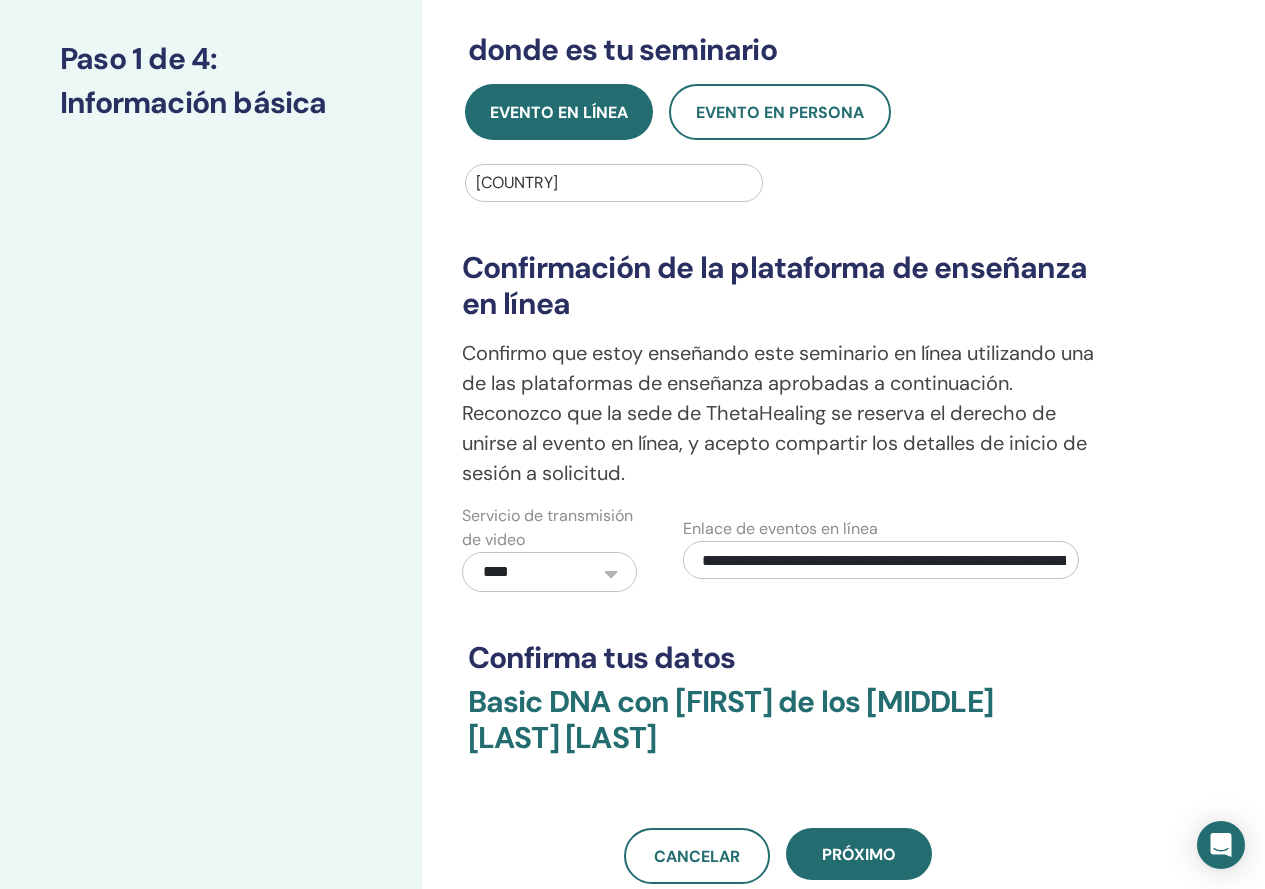 scroll, scrollTop: 0, scrollLeft: 281, axis: horizontal 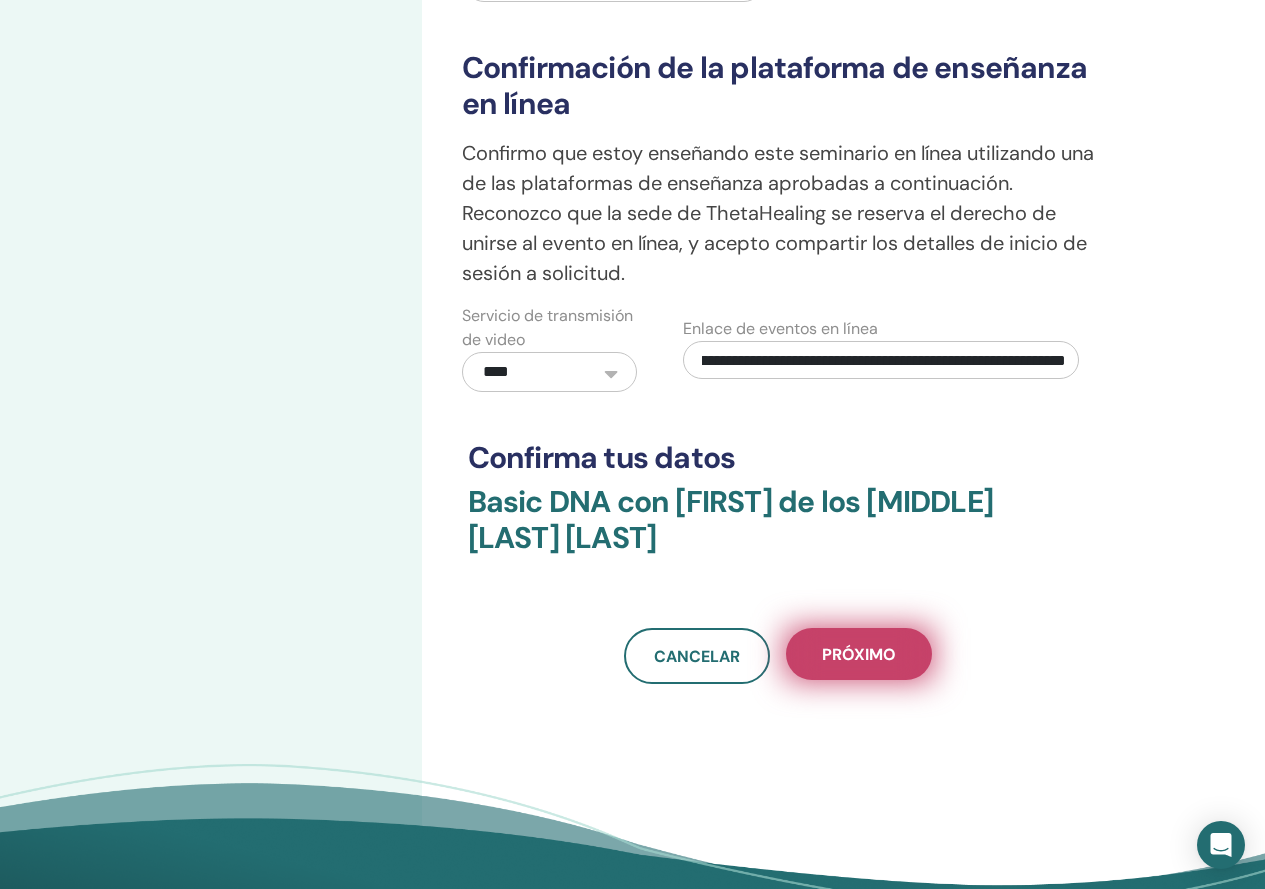 type on "**********" 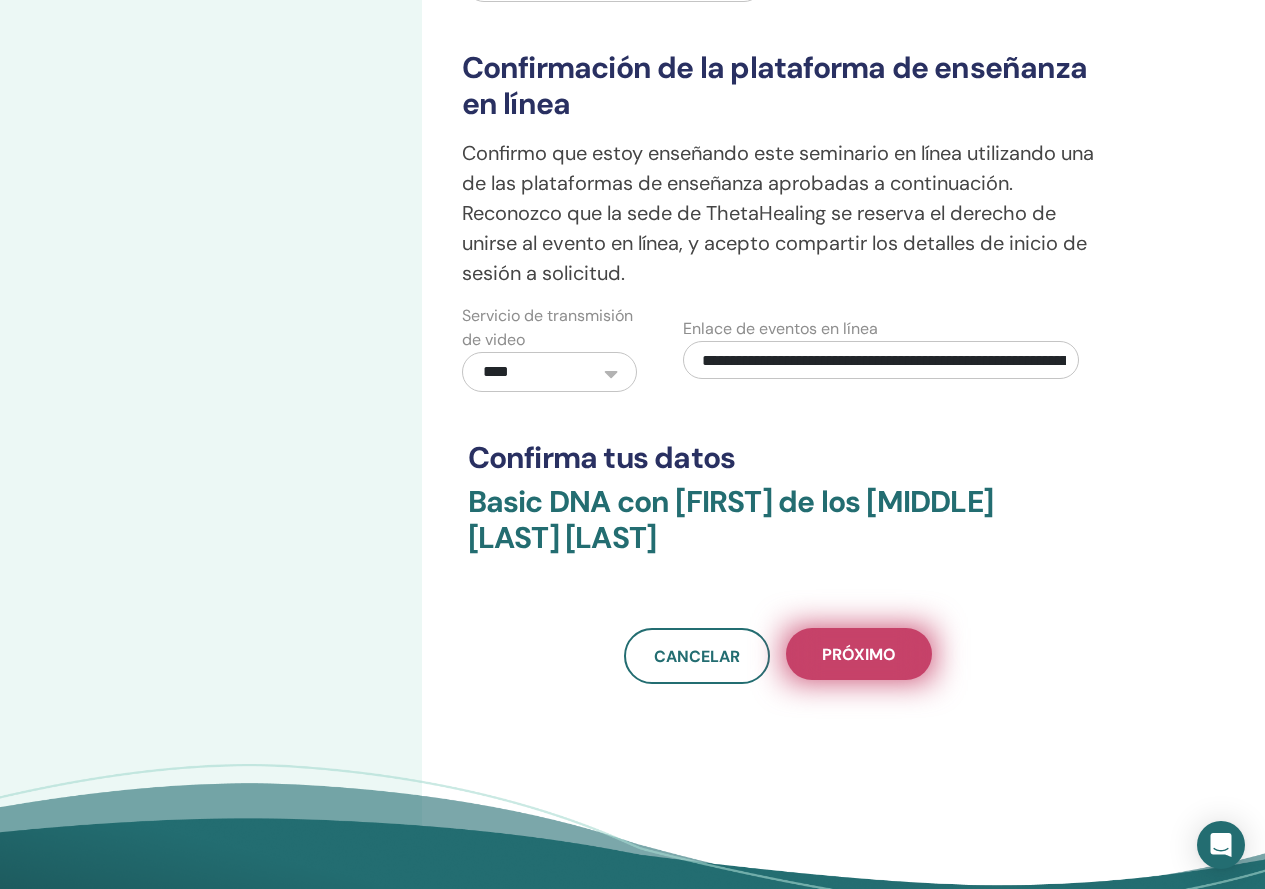 click on "próximo" at bounding box center [859, 654] 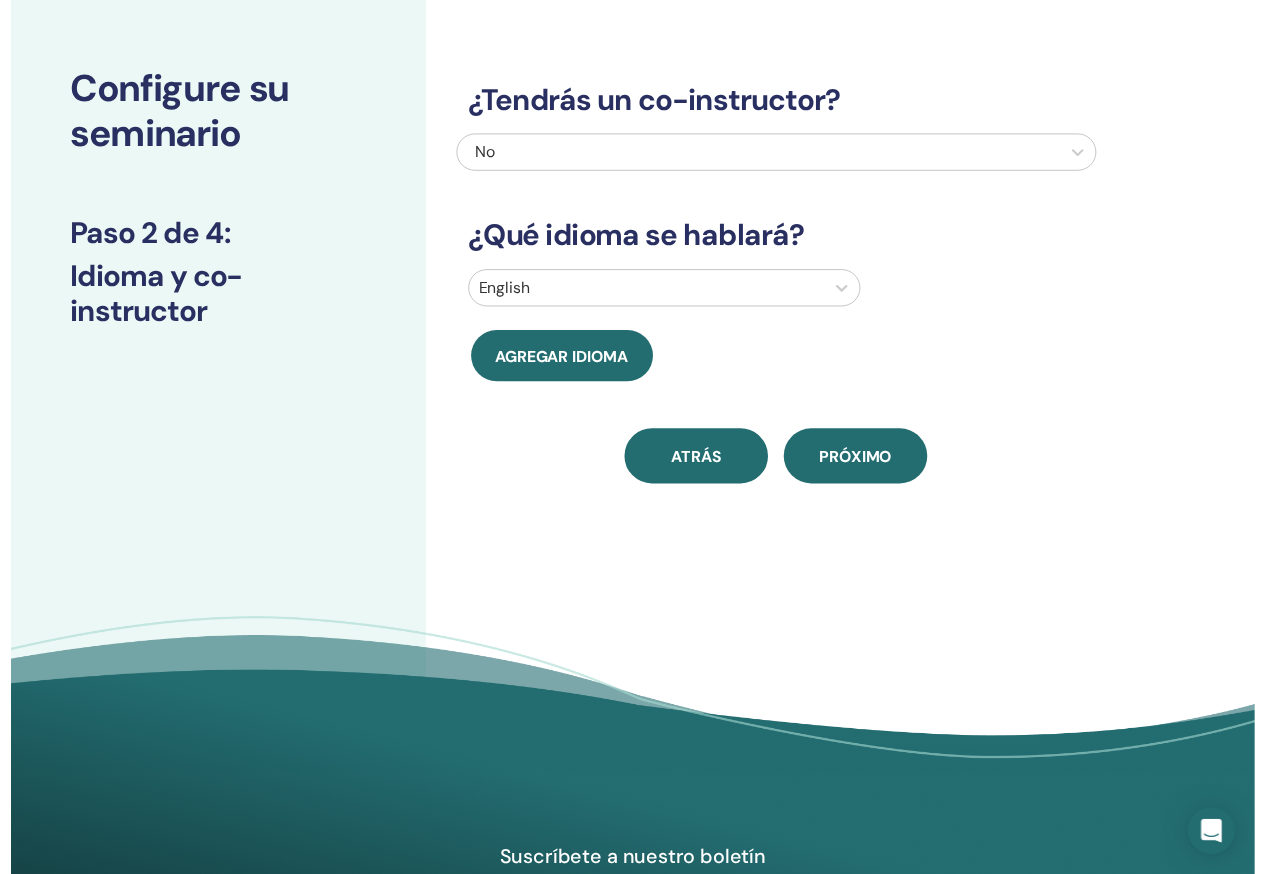 scroll, scrollTop: 0, scrollLeft: 0, axis: both 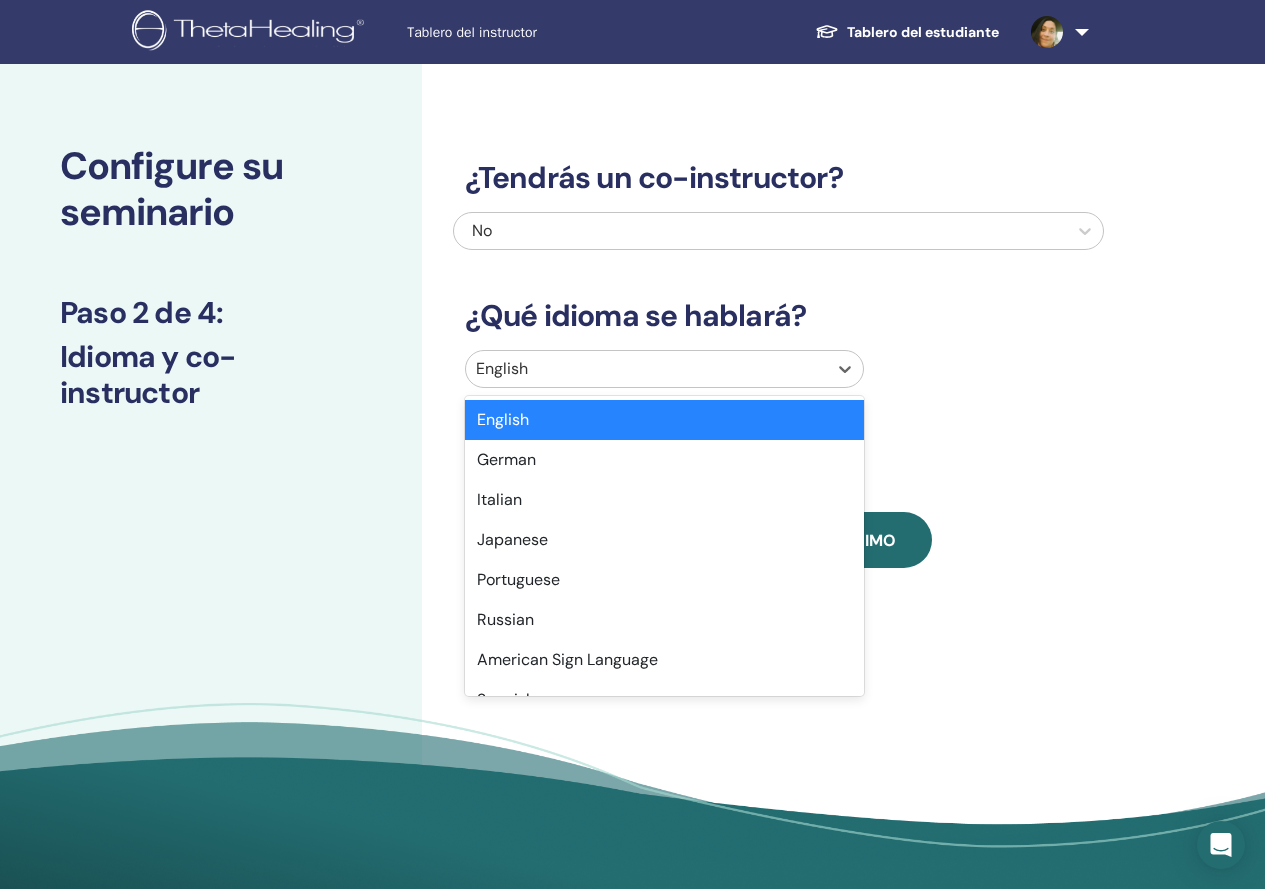 click at bounding box center (646, 369) 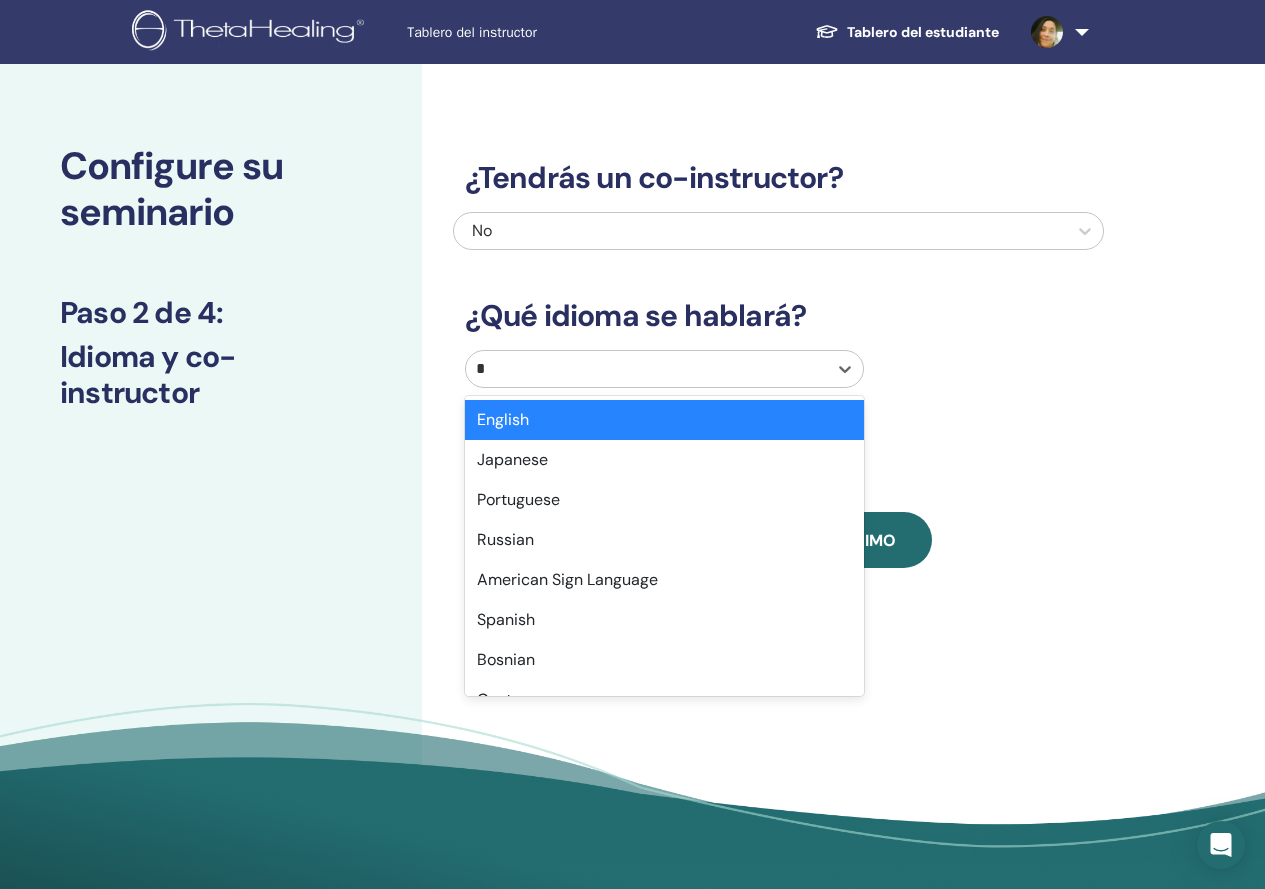 type on "**" 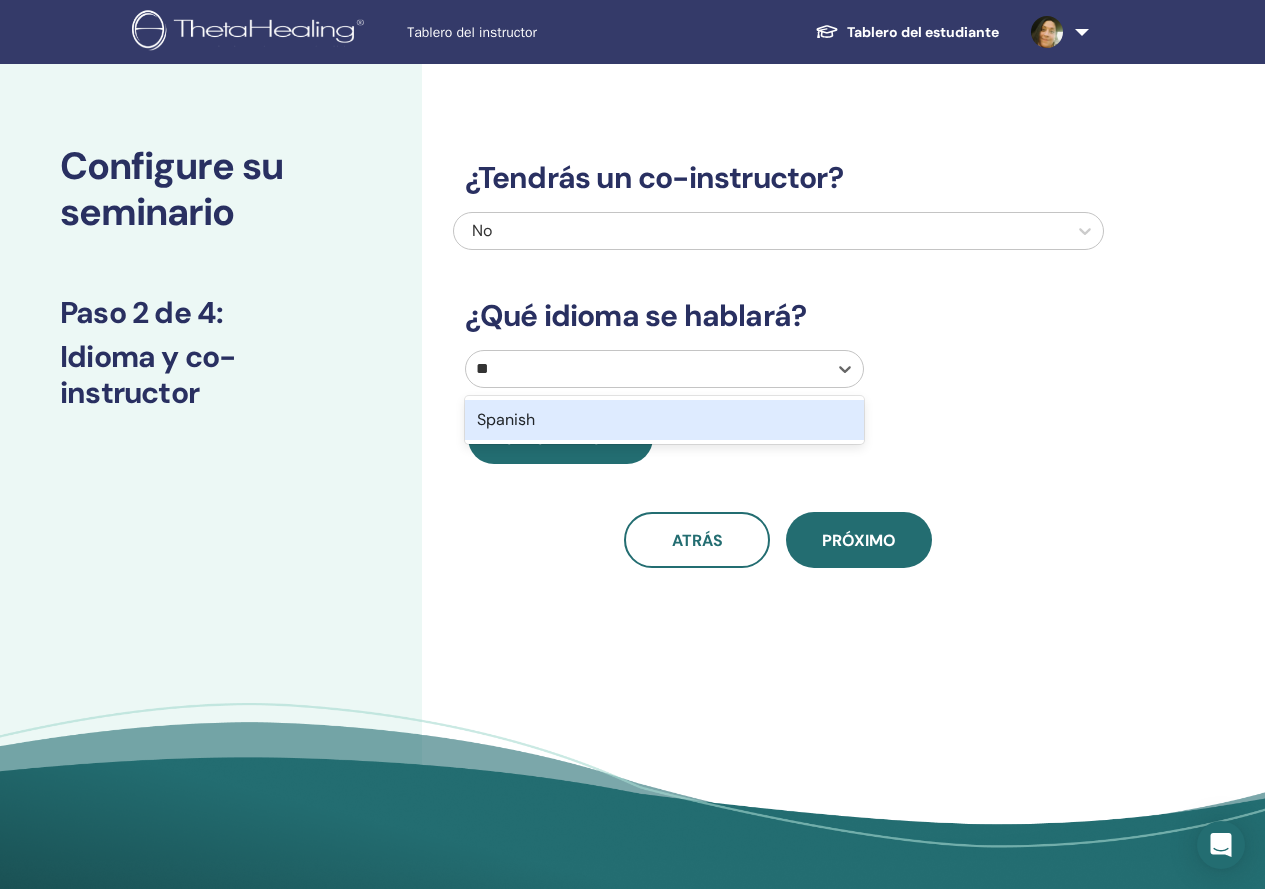 click on "Spanish" at bounding box center [664, 420] 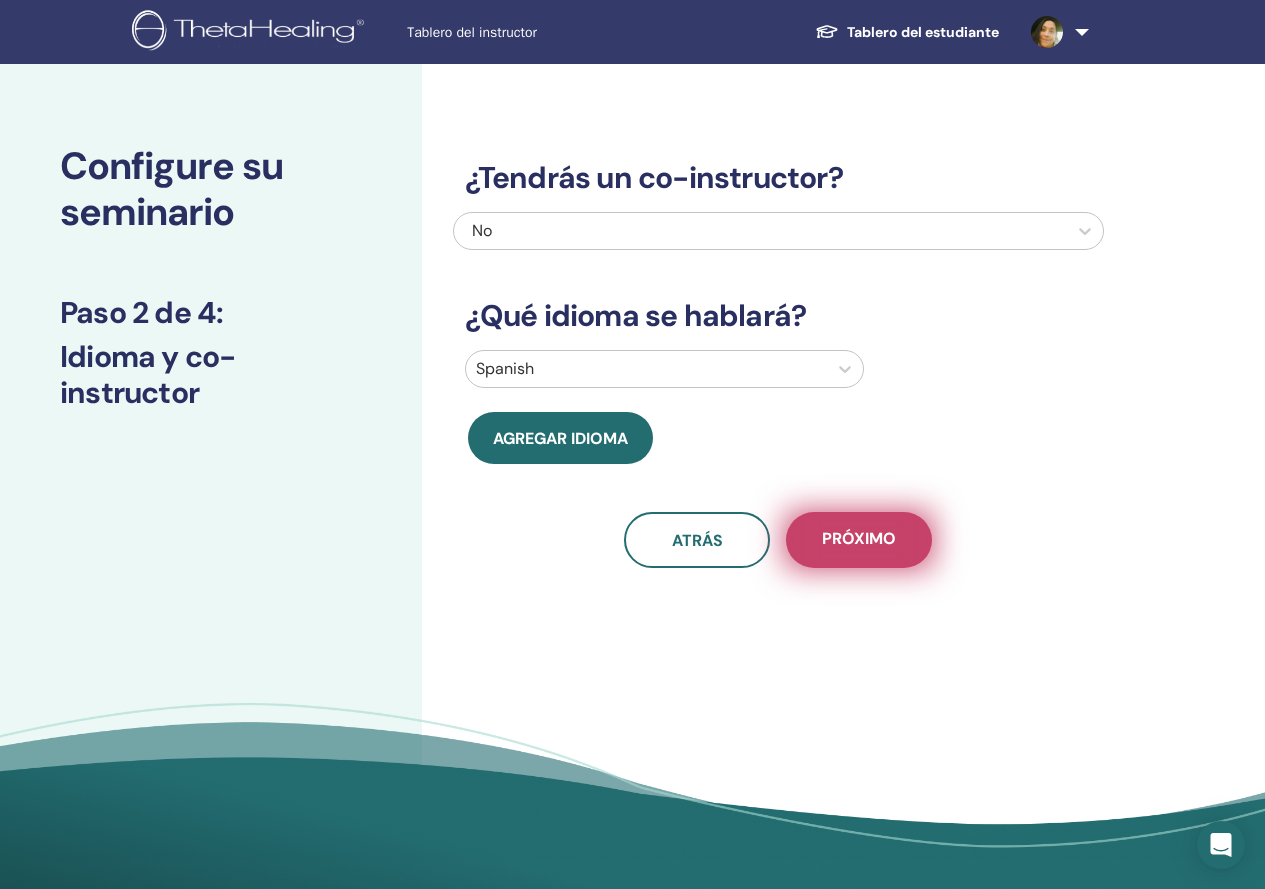 click on "próximo" at bounding box center [859, 540] 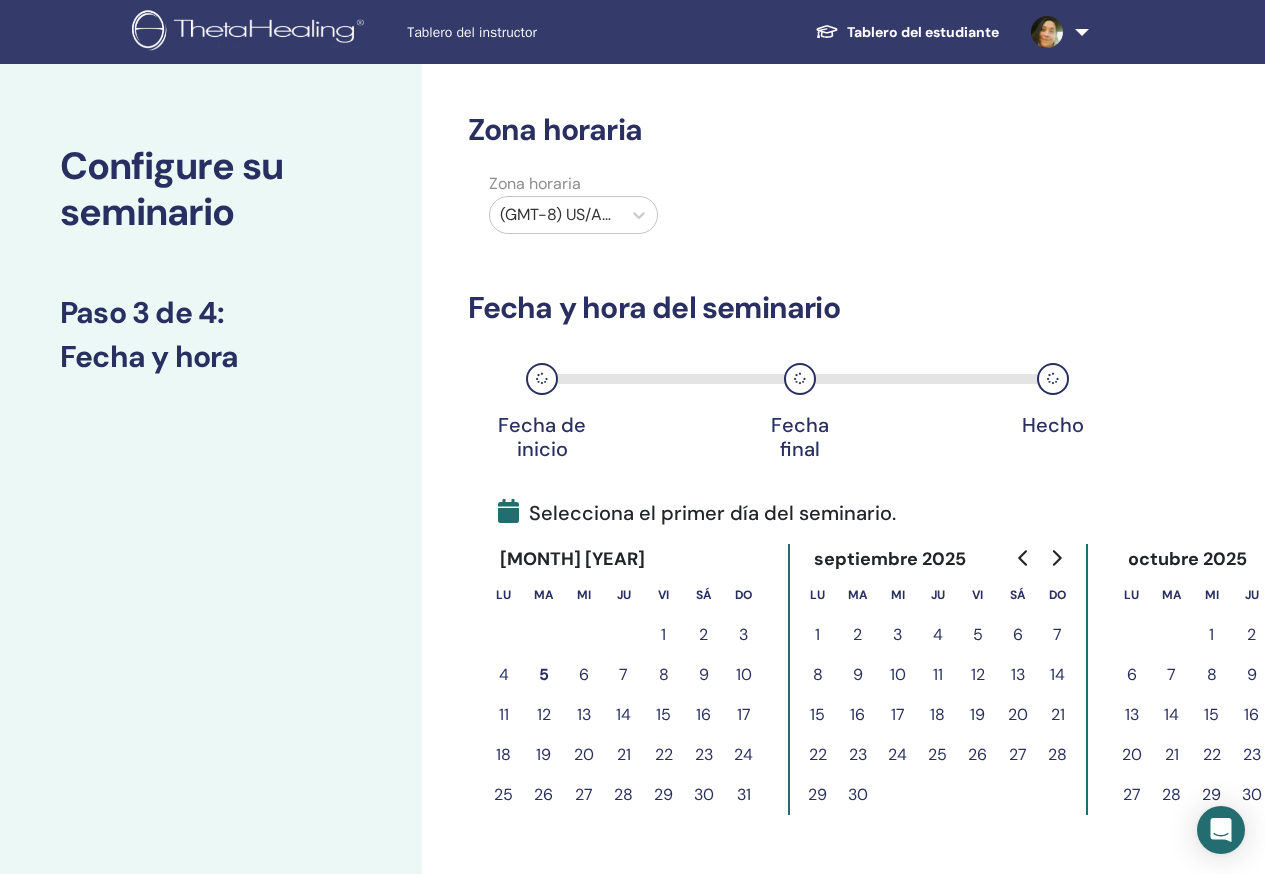 click on "15" at bounding box center (664, 715) 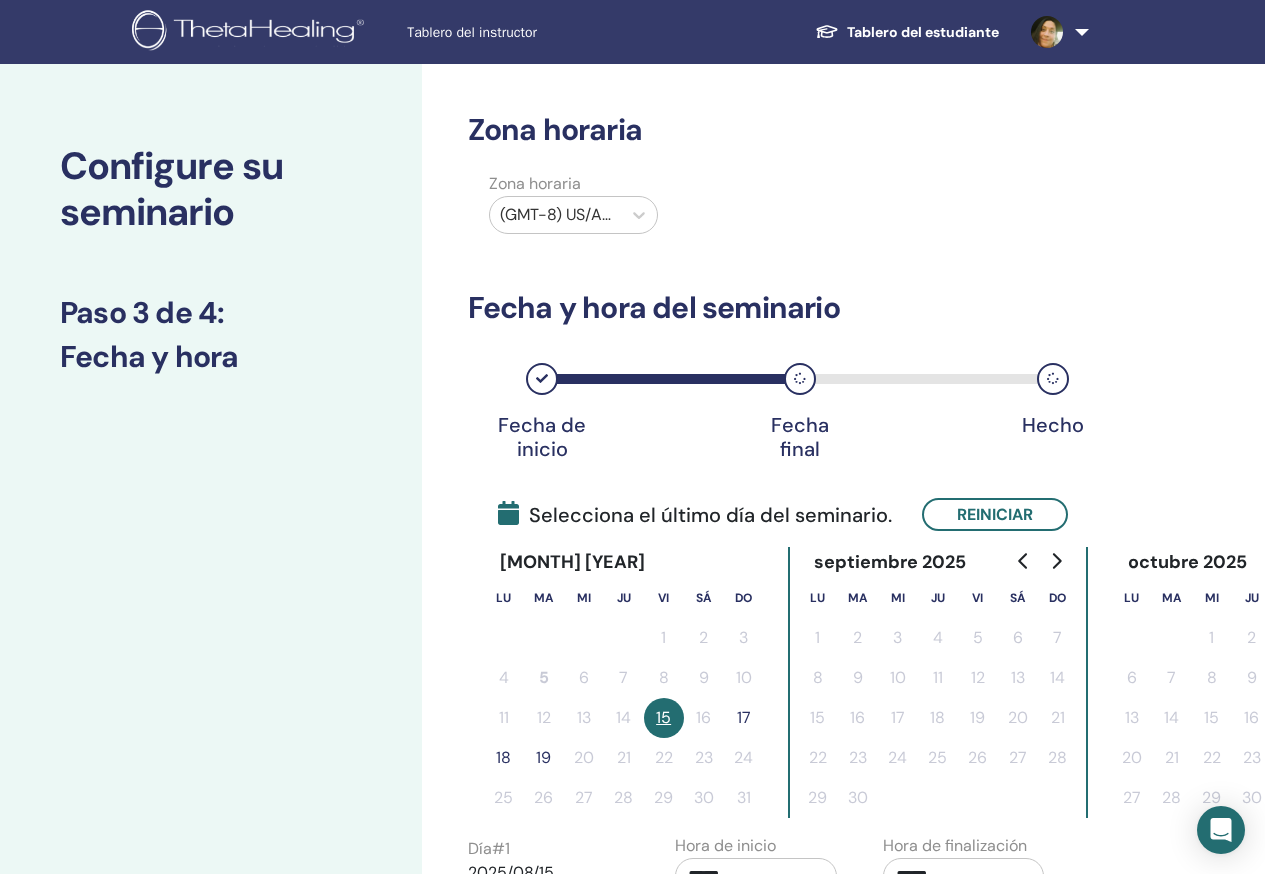 click on "17" at bounding box center [744, 718] 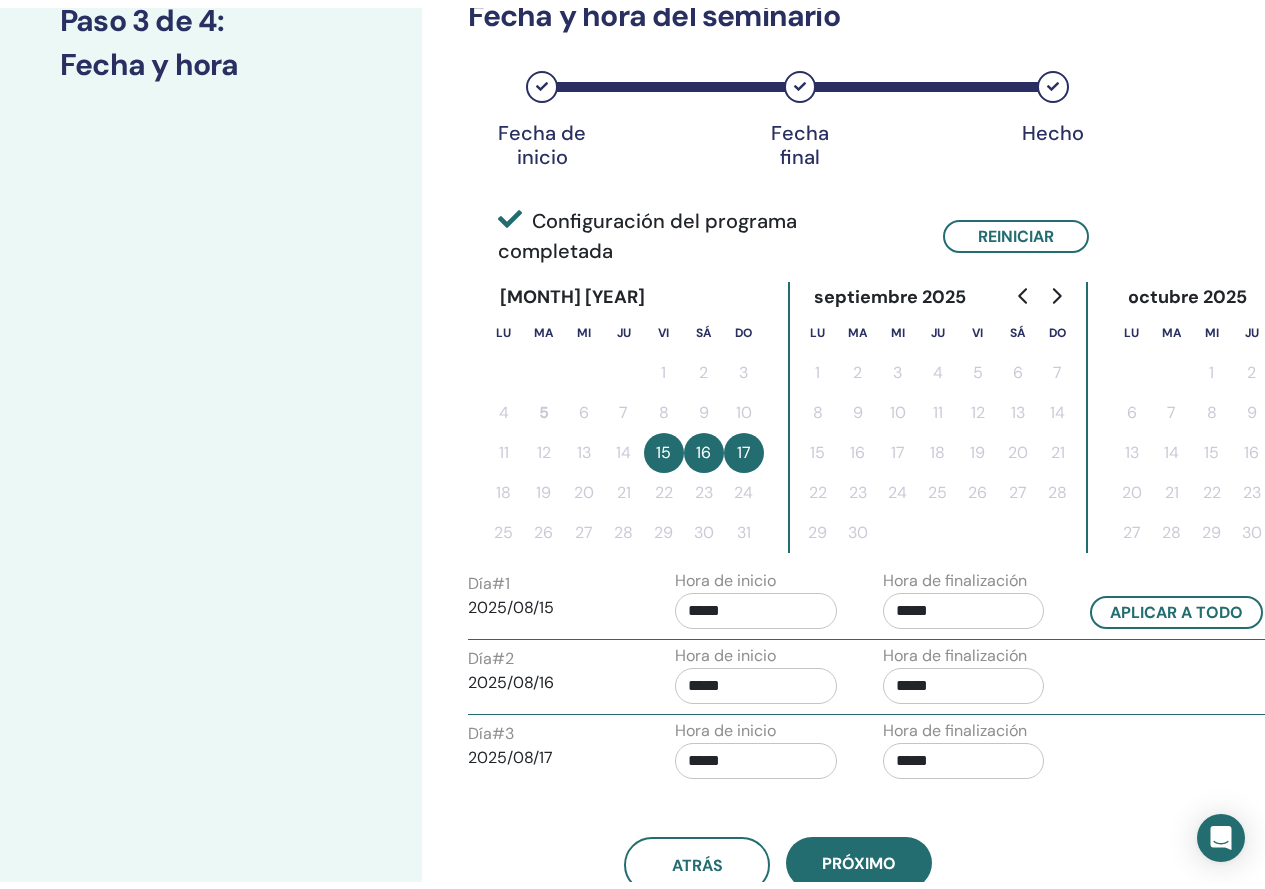 scroll, scrollTop: 400, scrollLeft: 0, axis: vertical 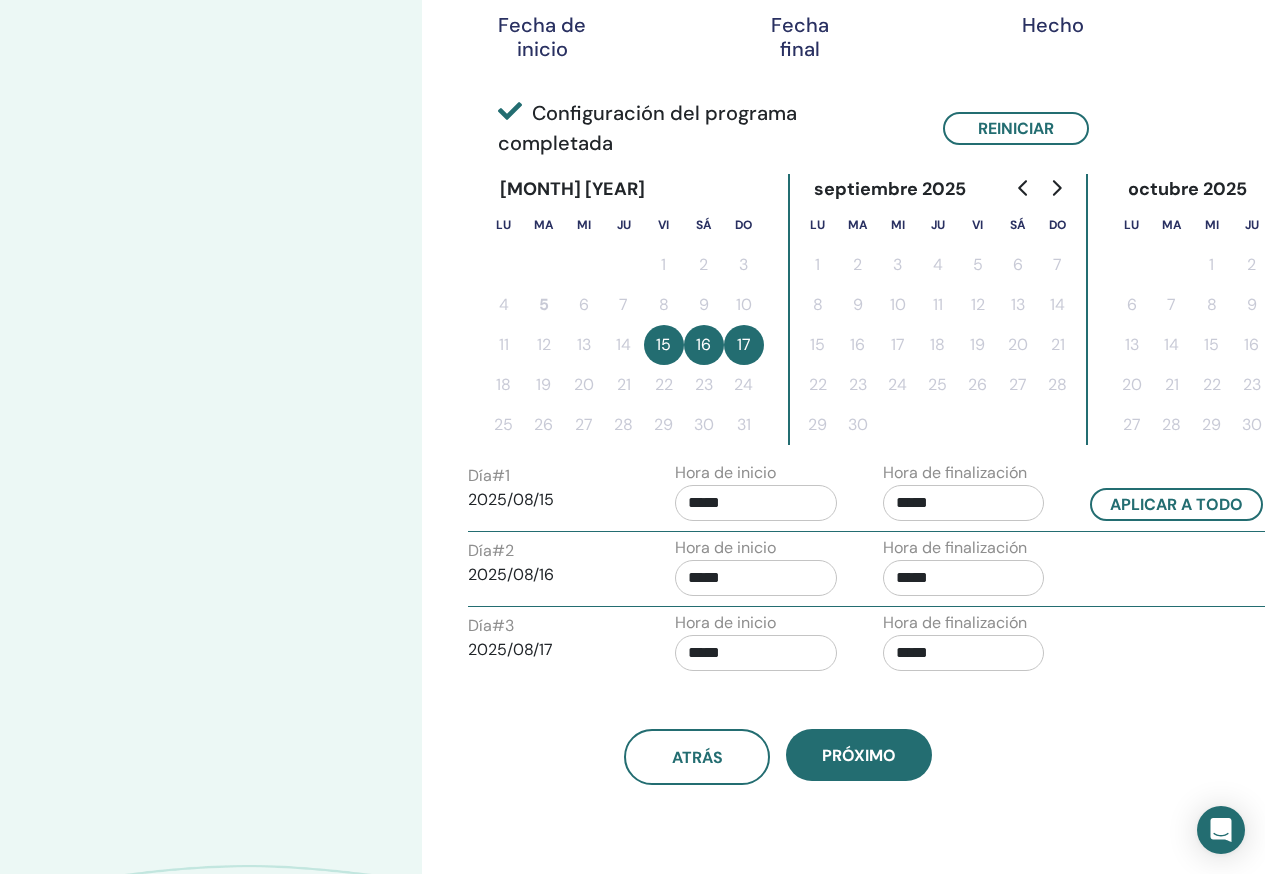 click on "*****" at bounding box center [964, 503] 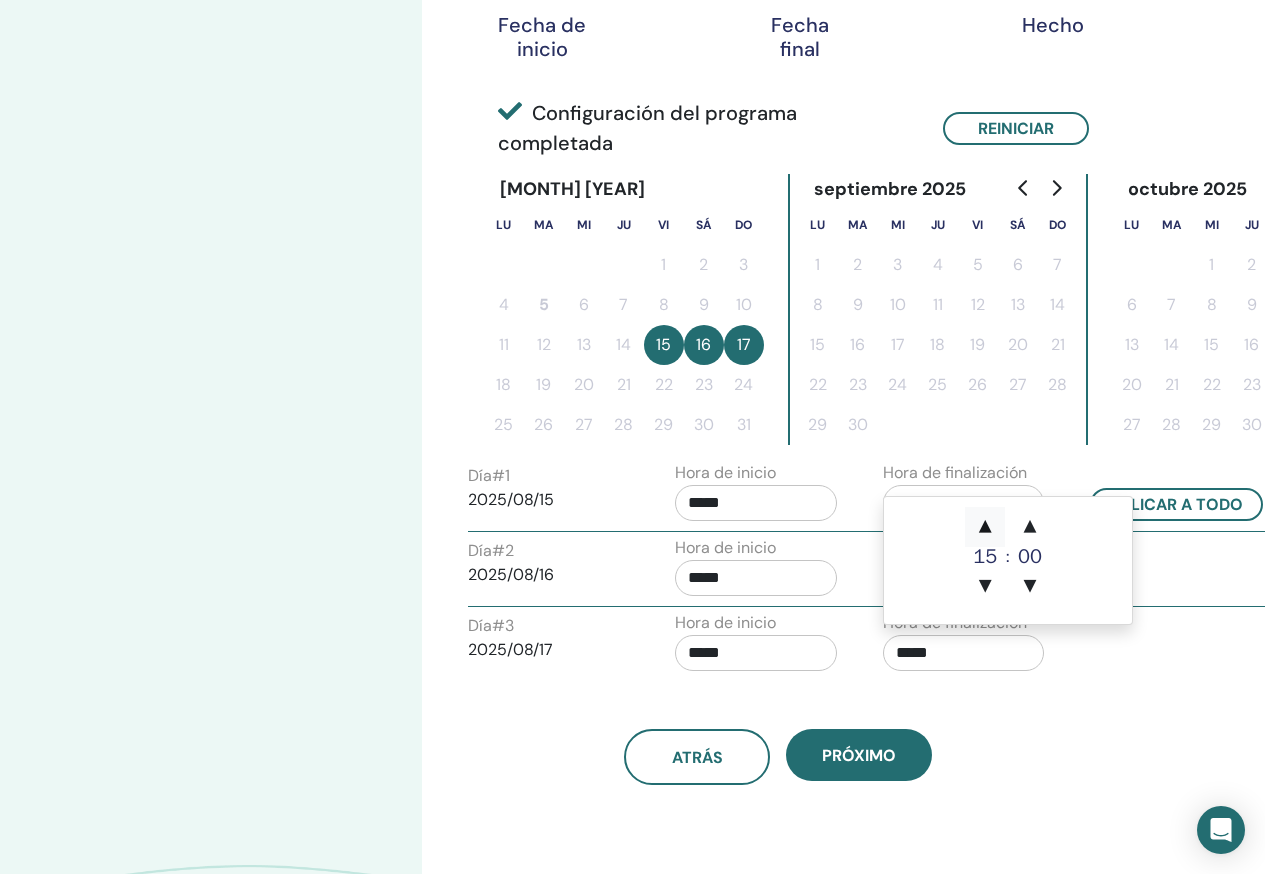 click on "▲" at bounding box center [985, 527] 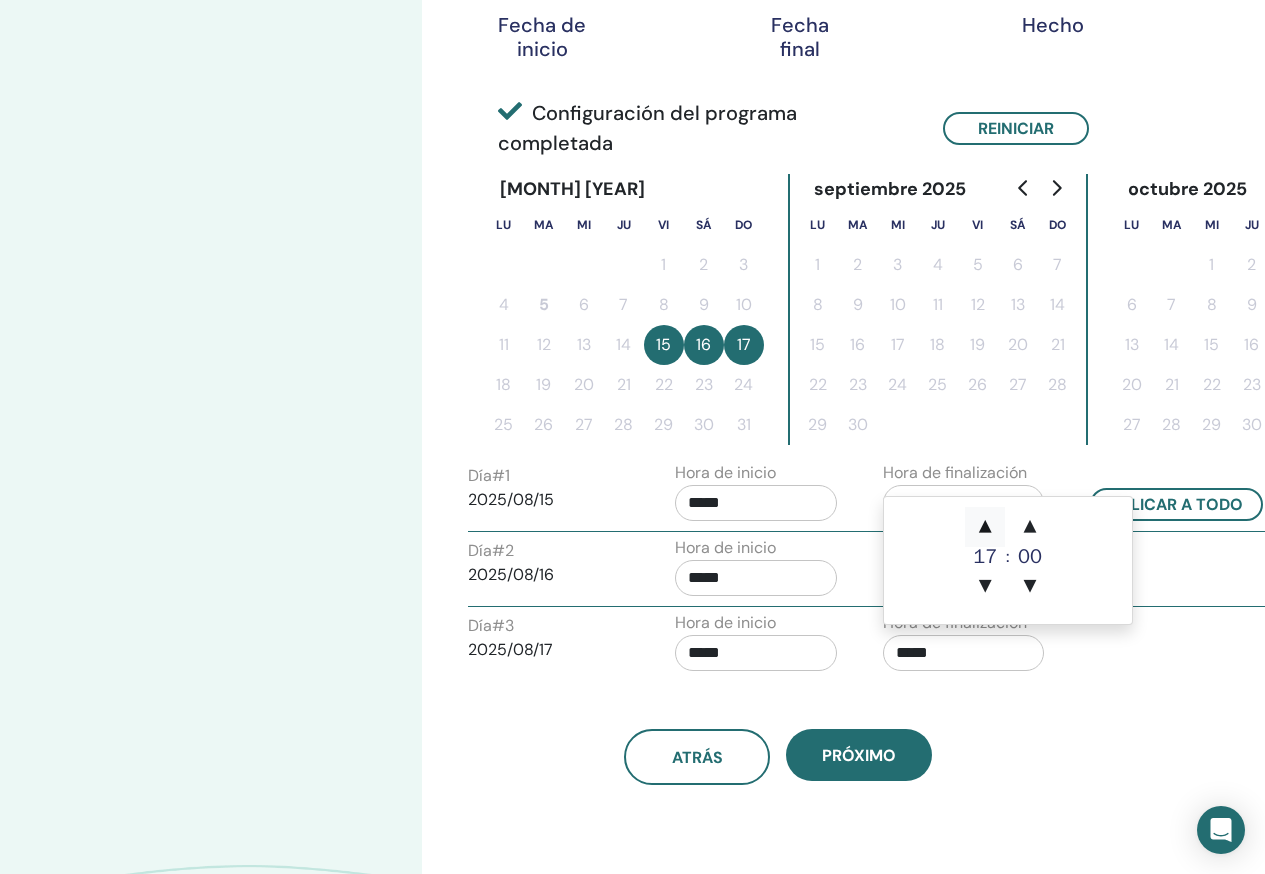 click on "▲" at bounding box center [985, 527] 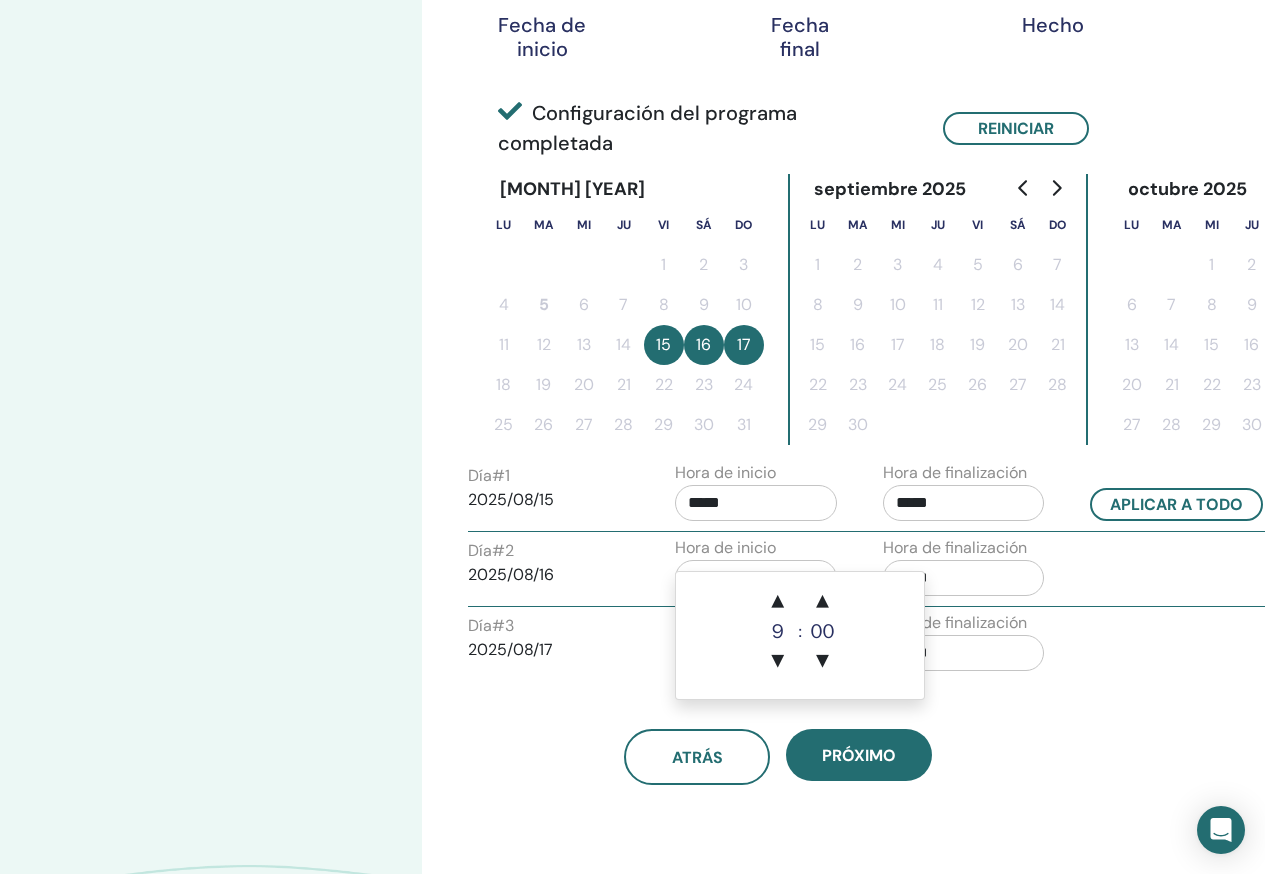 click on "*****" at bounding box center [756, 578] 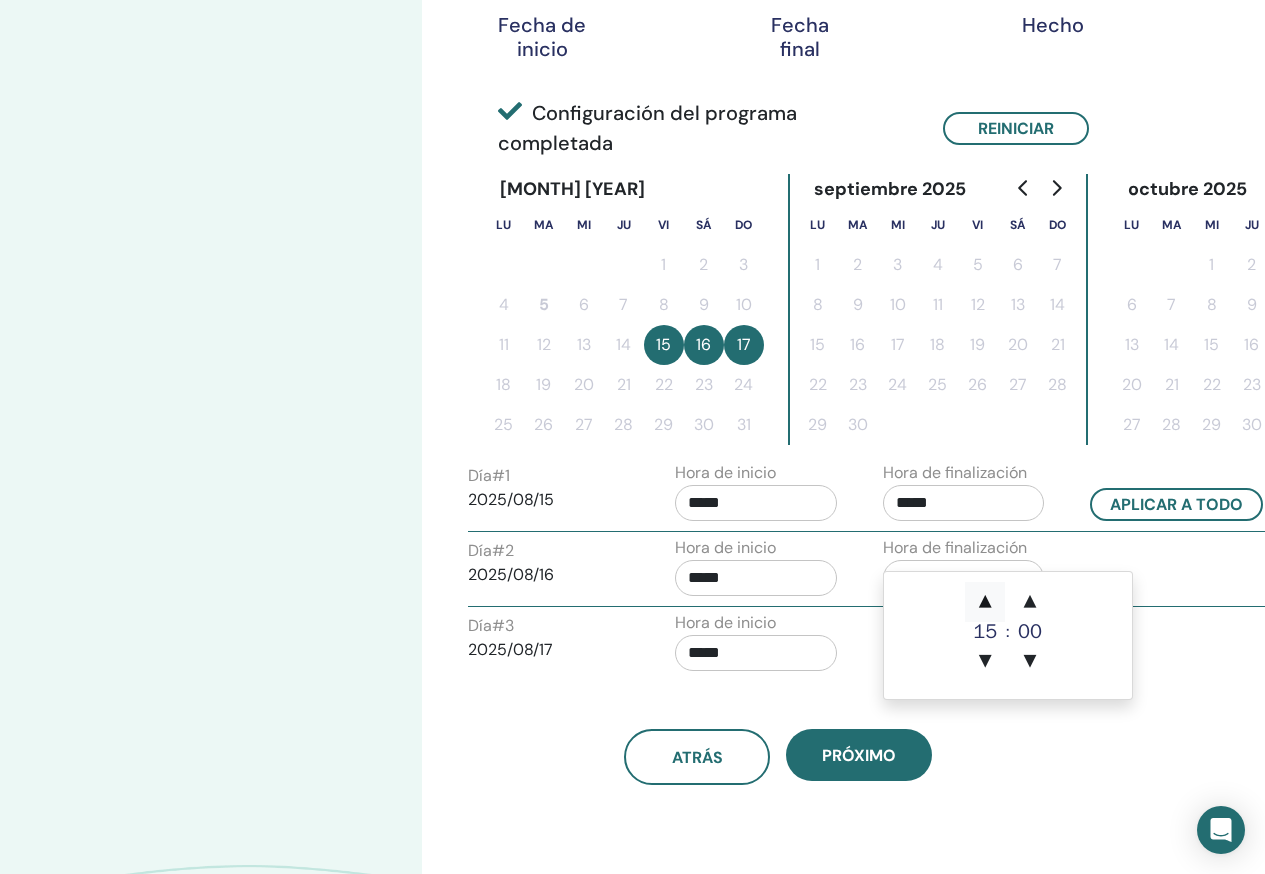 click on "▲" at bounding box center [985, 602] 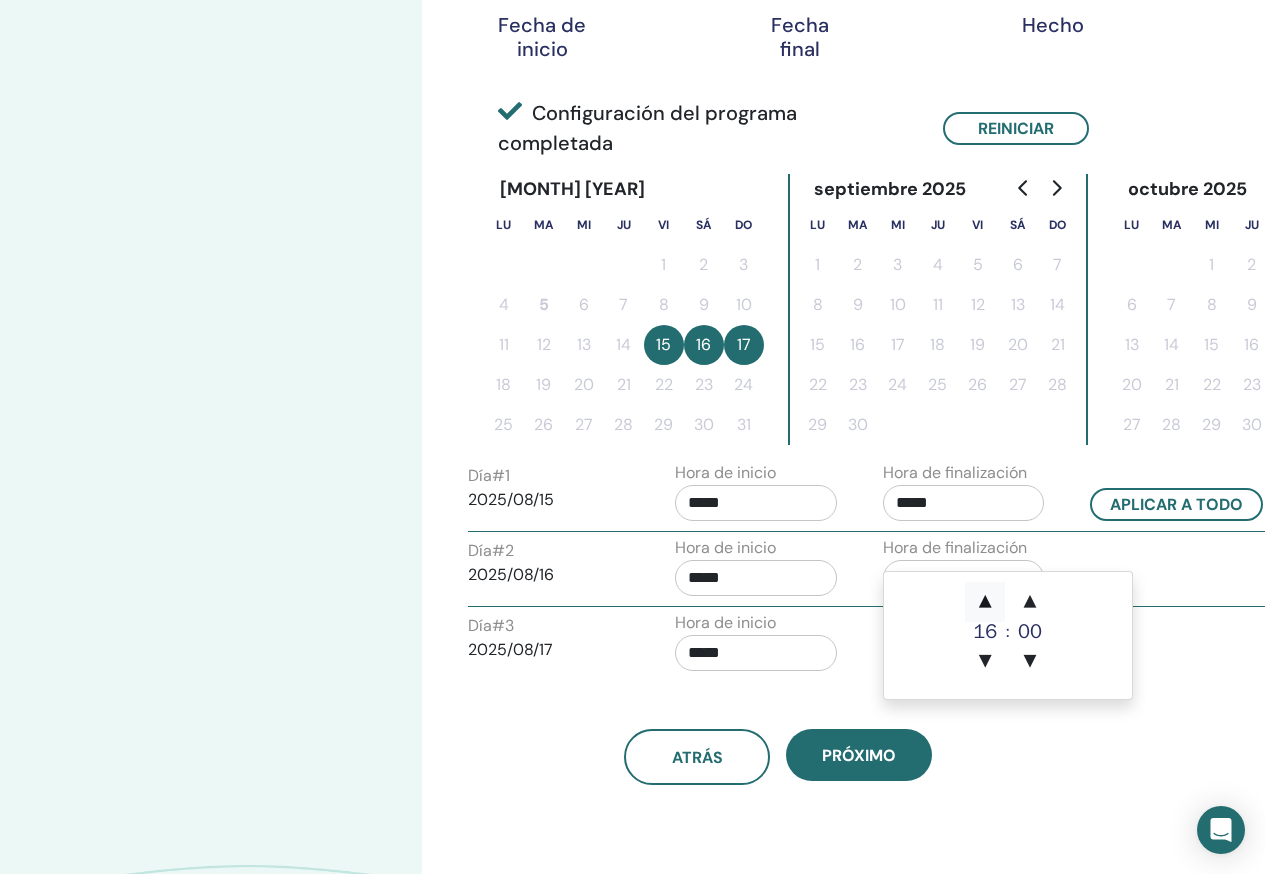click on "▲" at bounding box center (985, 602) 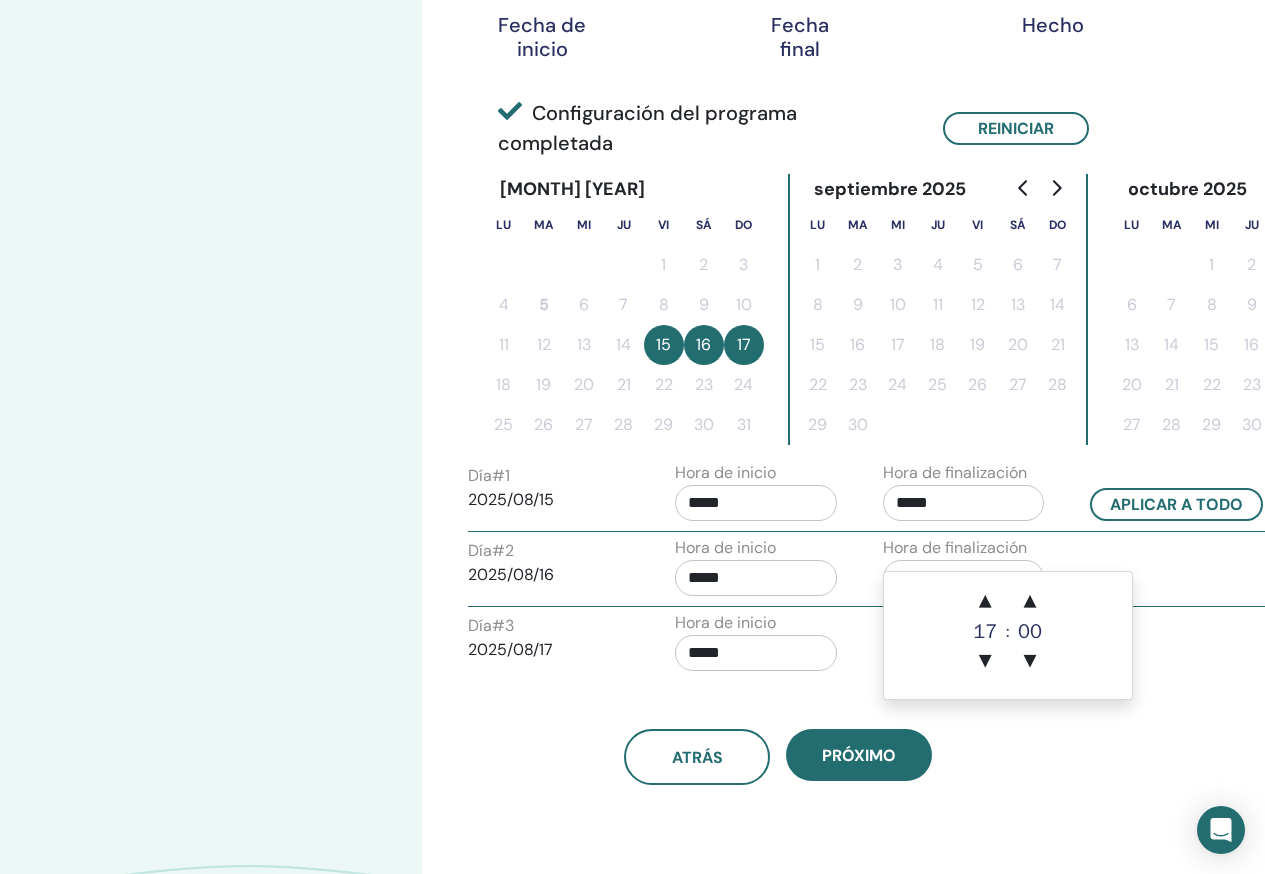 click on "*****" at bounding box center [756, 653] 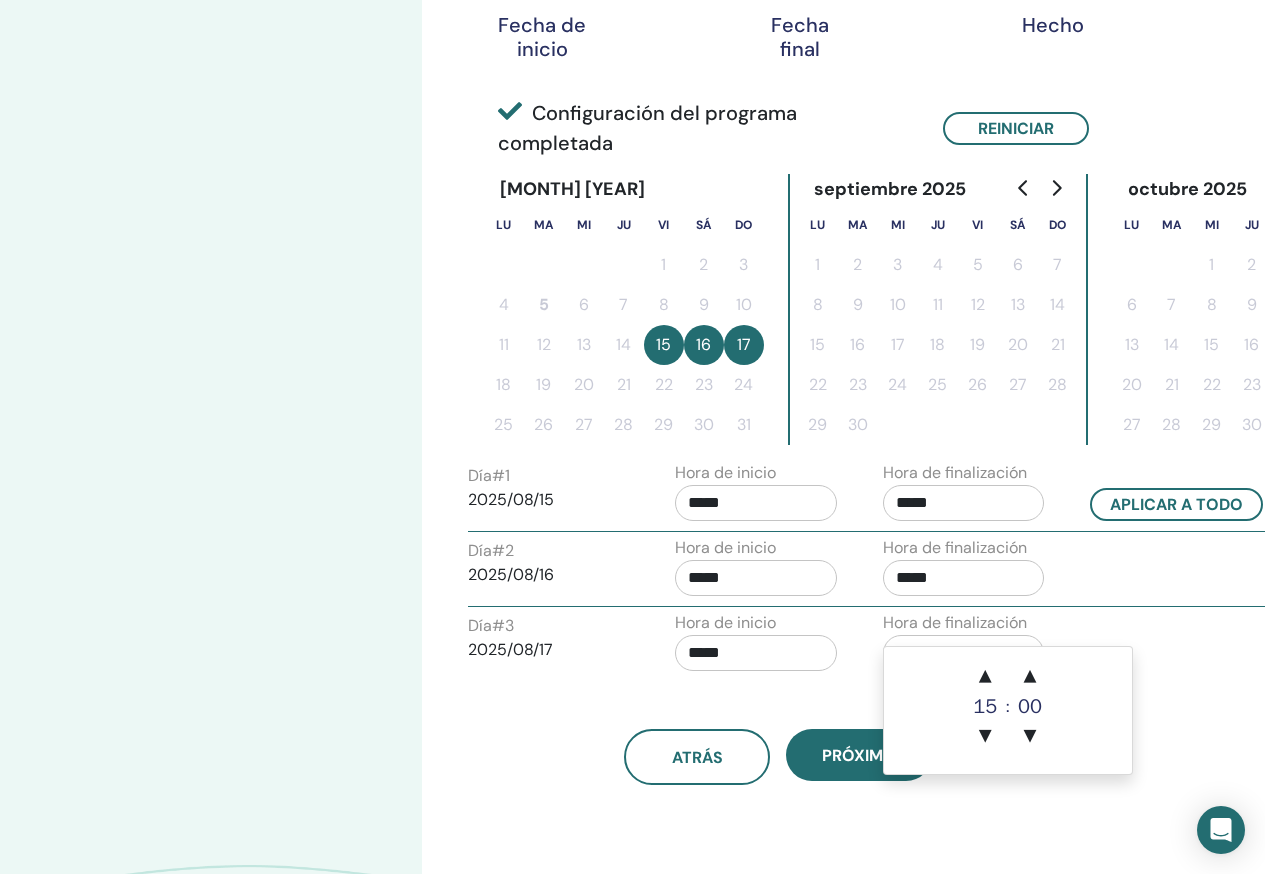 click on "*****" at bounding box center (964, 653) 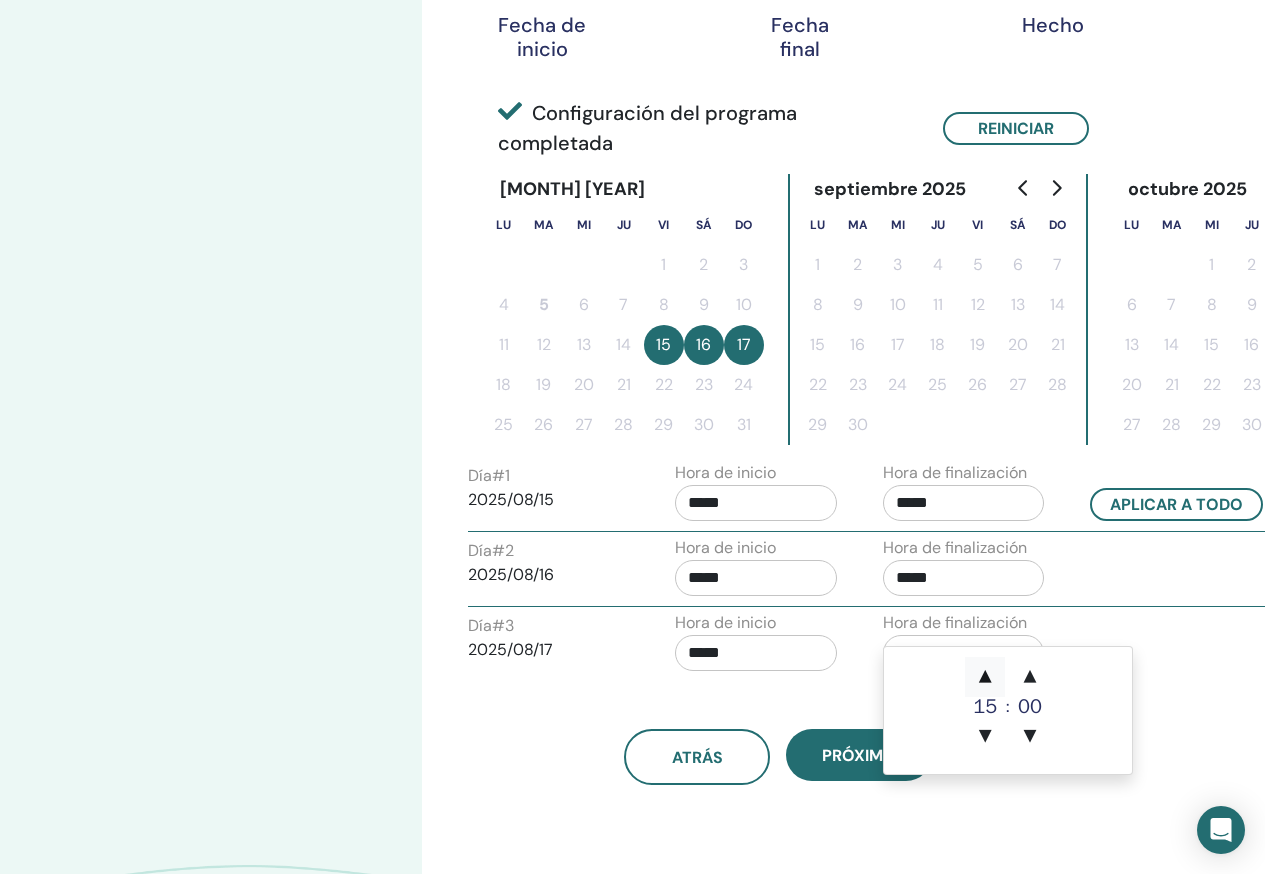 click on "▲" at bounding box center [985, 677] 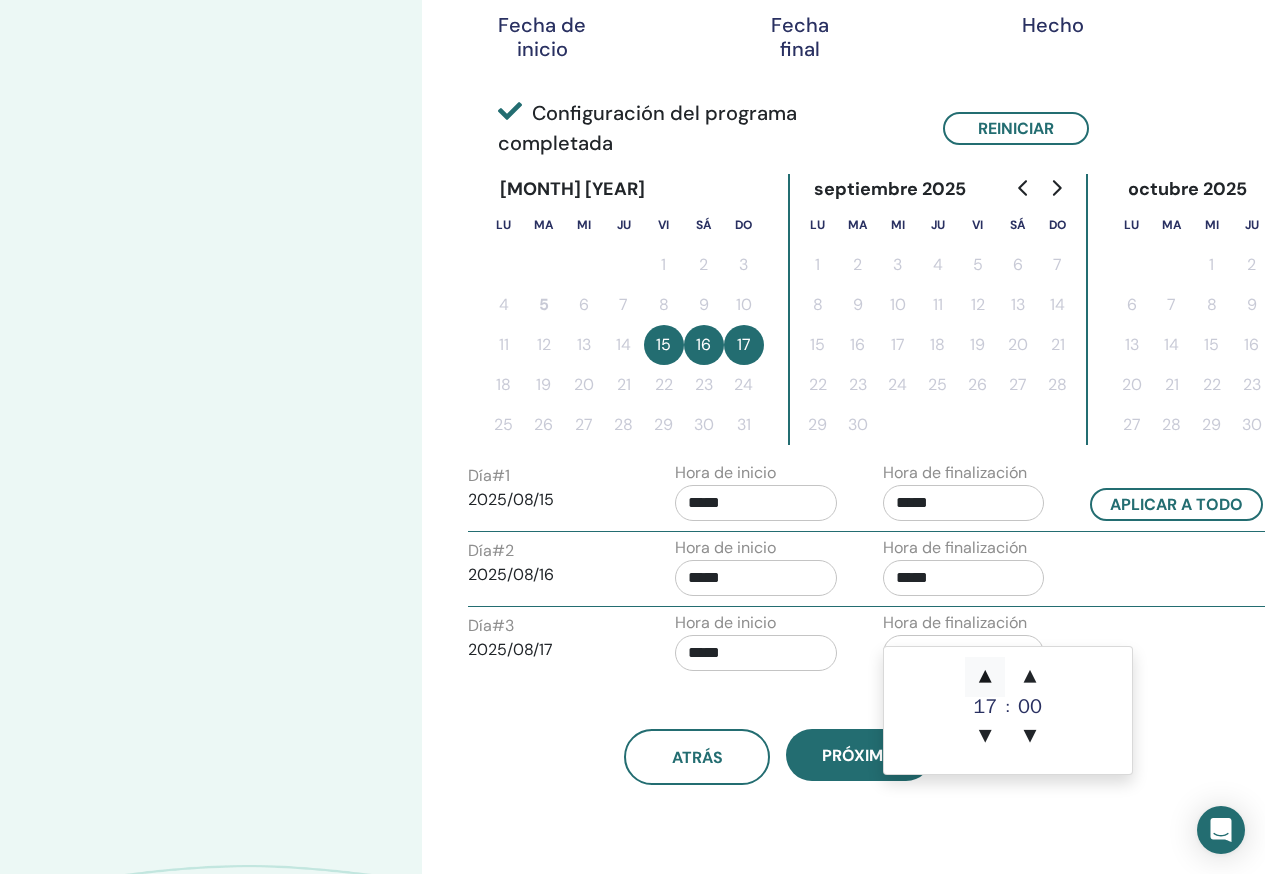 click on "▲" at bounding box center (985, 677) 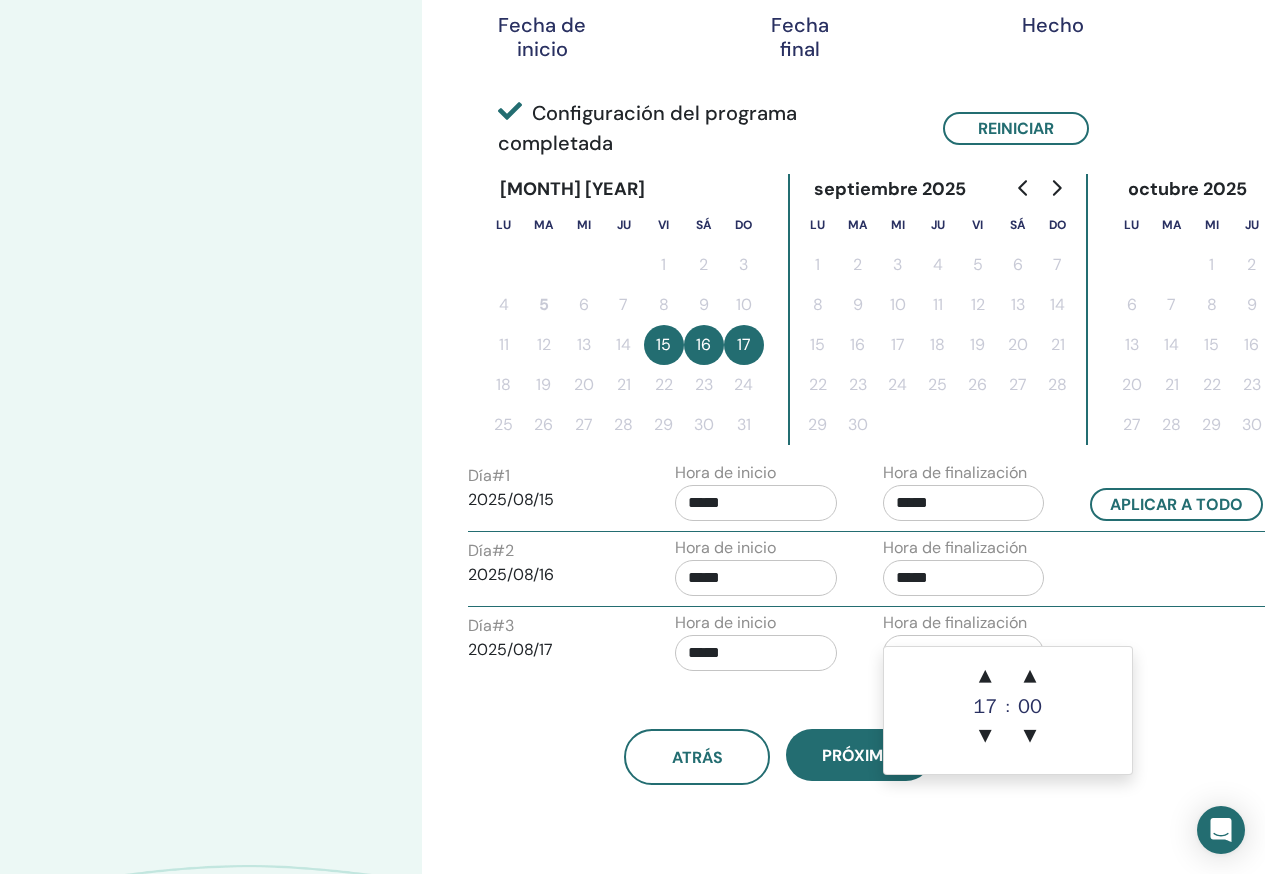 drag, startPoint x: 884, startPoint y: 829, endPoint x: 851, endPoint y: 797, distance: 45.96738 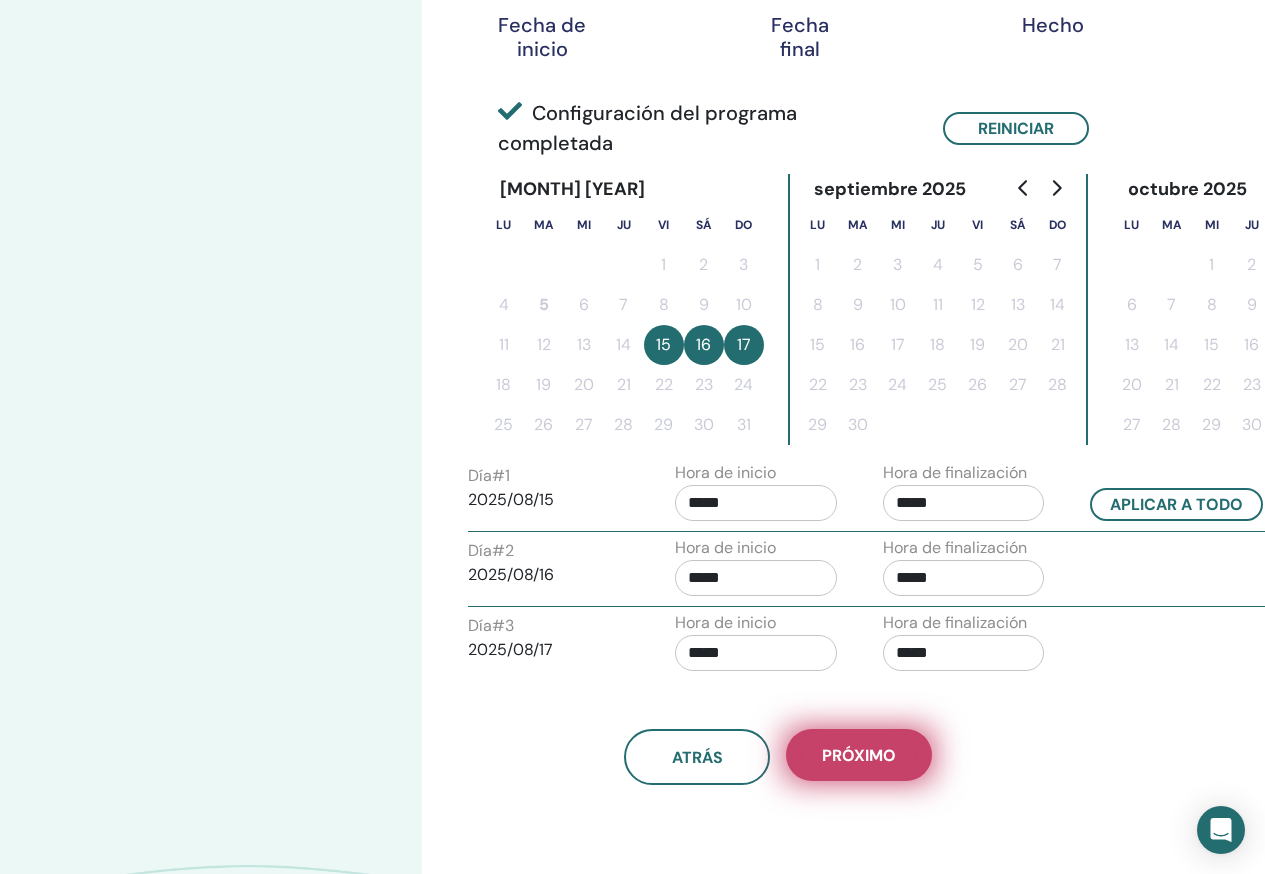 click on "próximo" at bounding box center (859, 755) 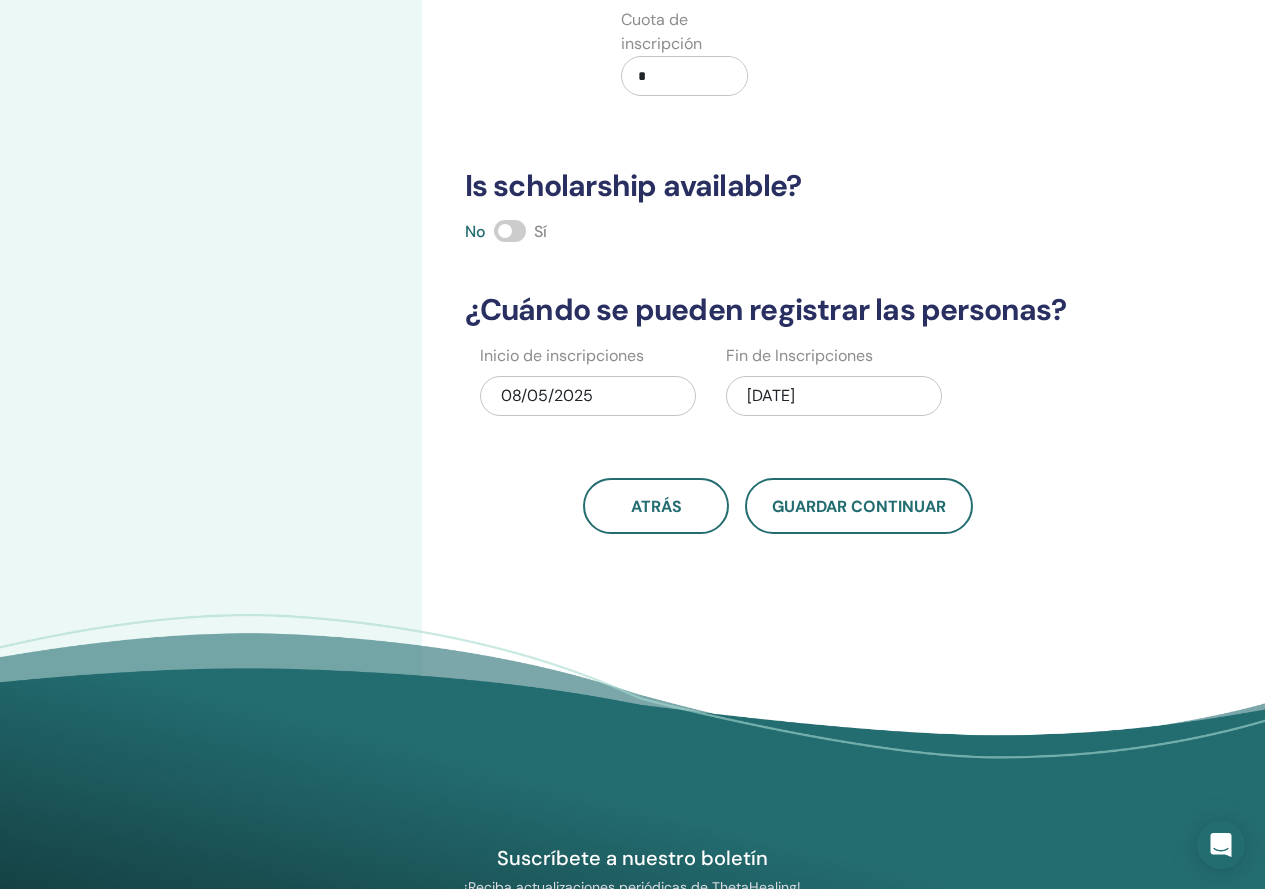scroll, scrollTop: 0, scrollLeft: 0, axis: both 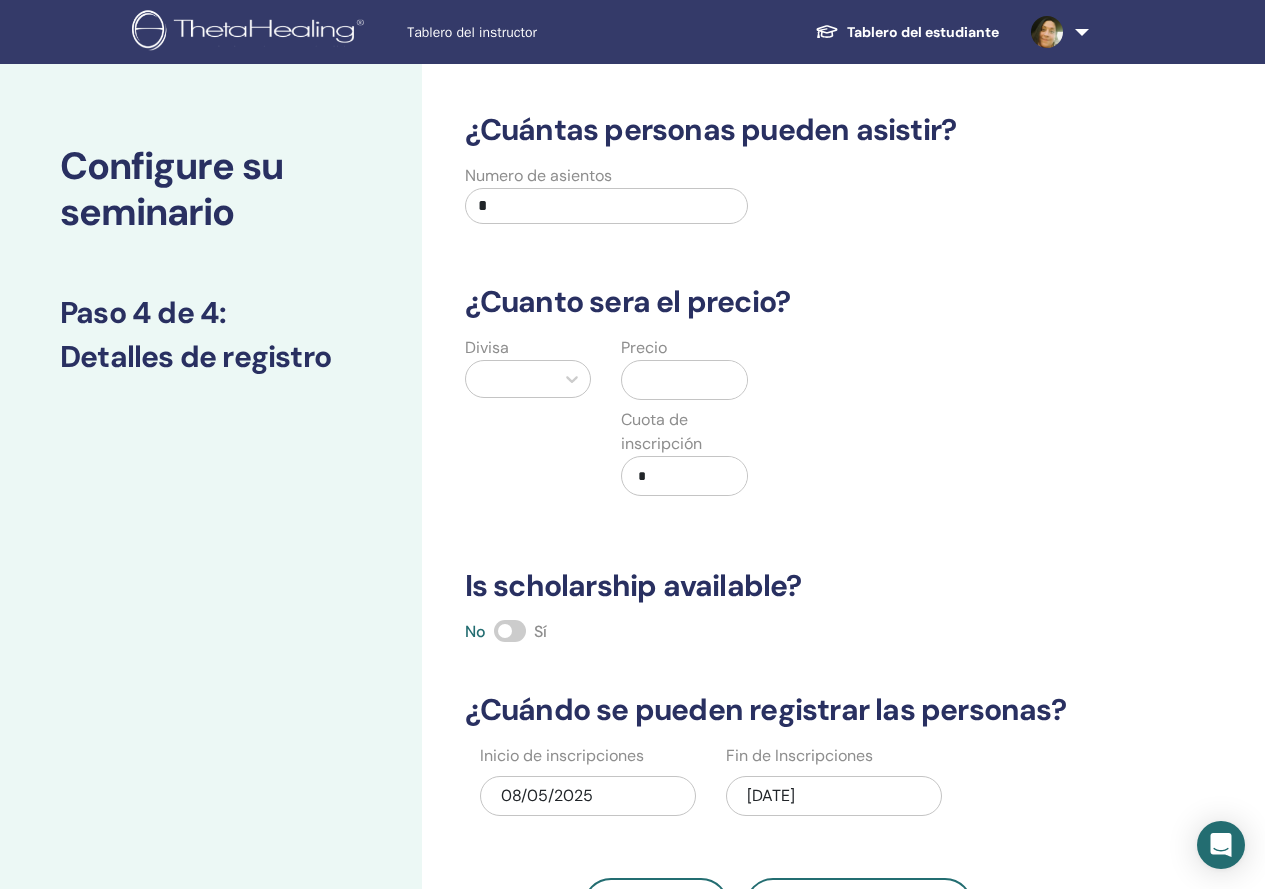 click on "*" at bounding box center (607, 206) 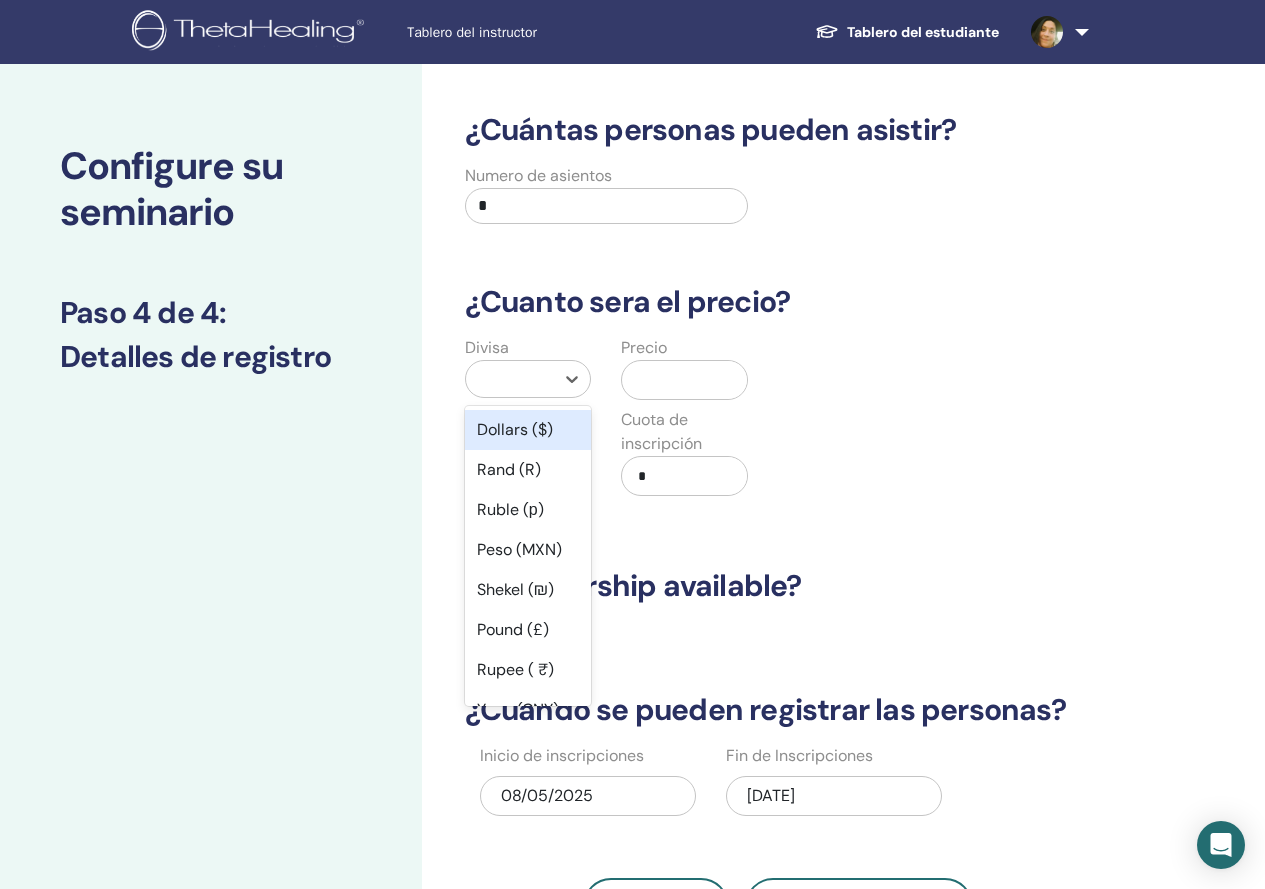 click at bounding box center [510, 379] 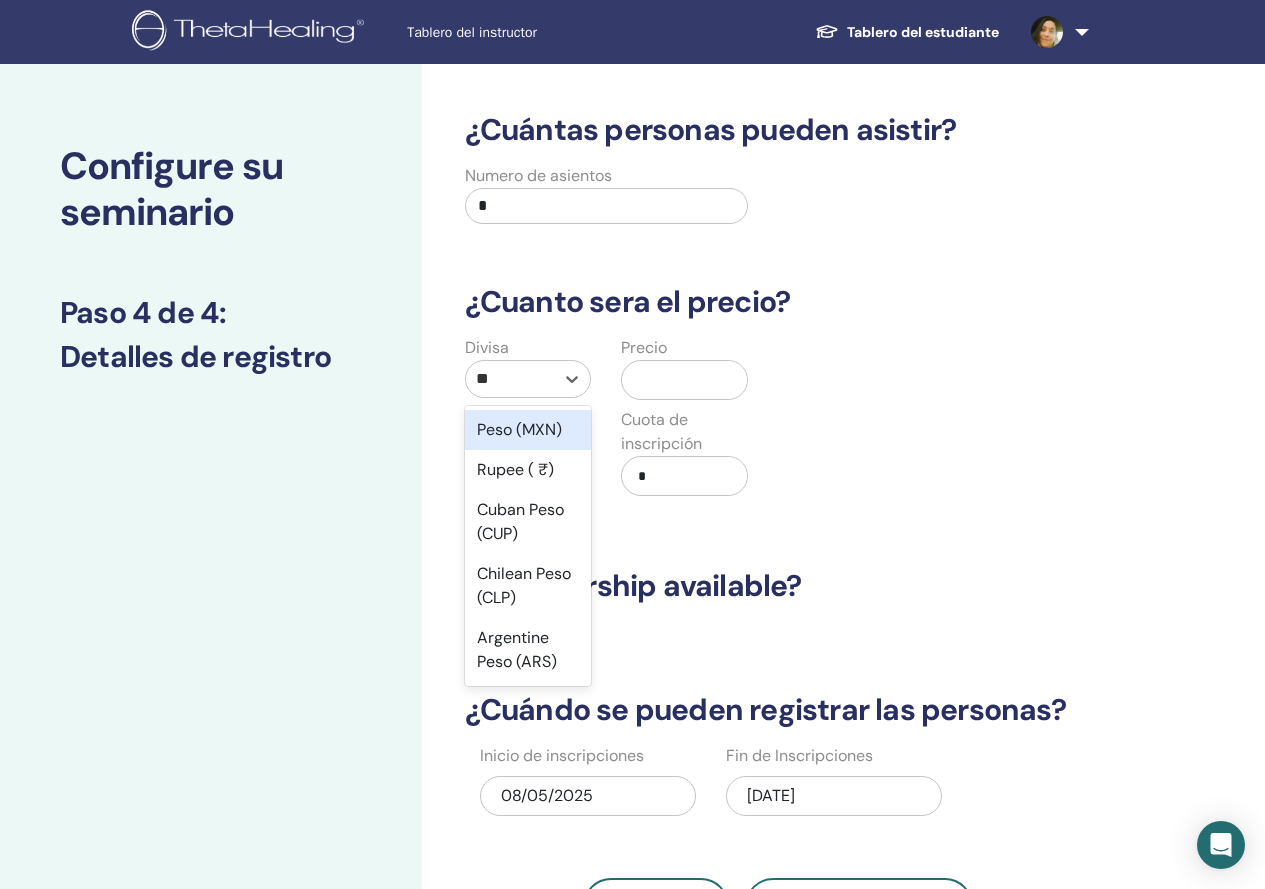 type on "***" 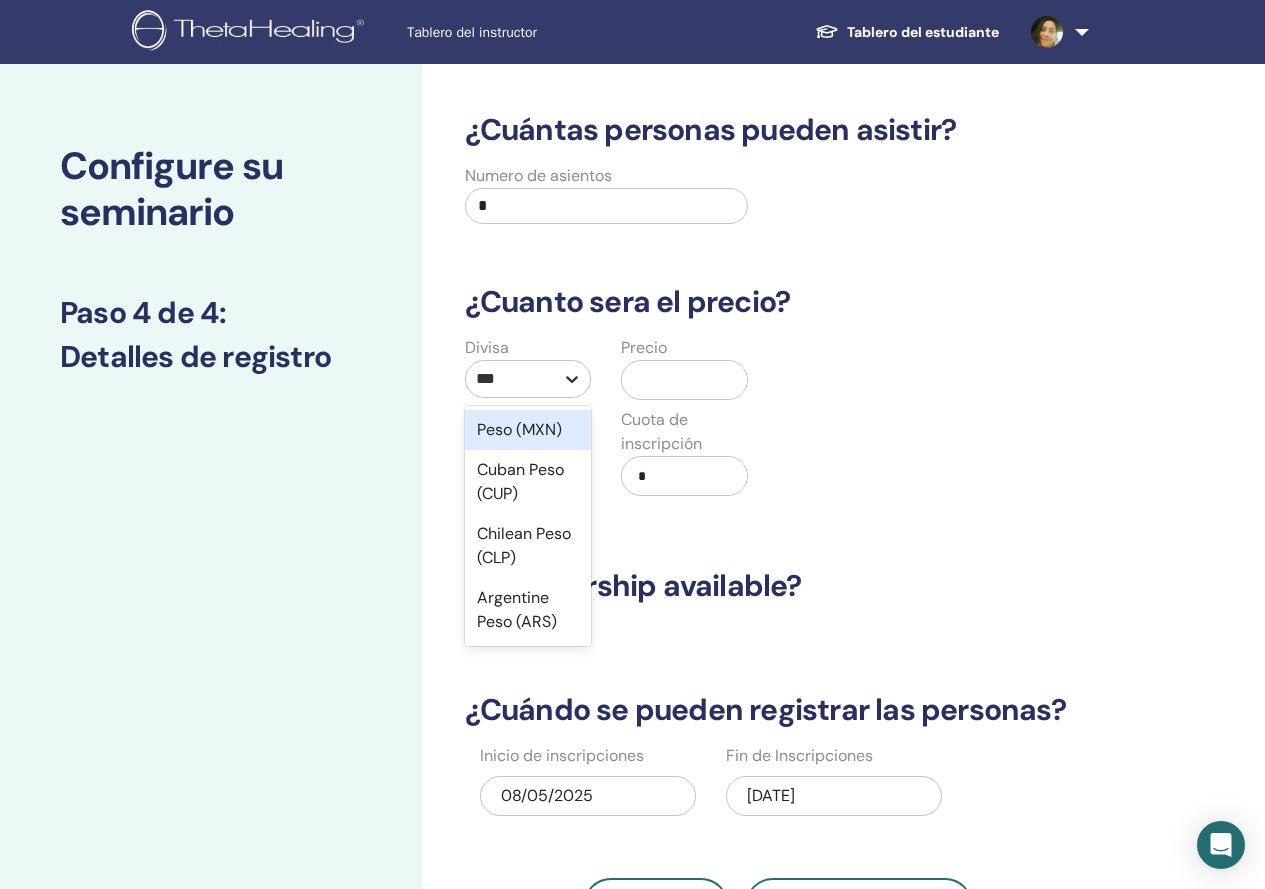 type 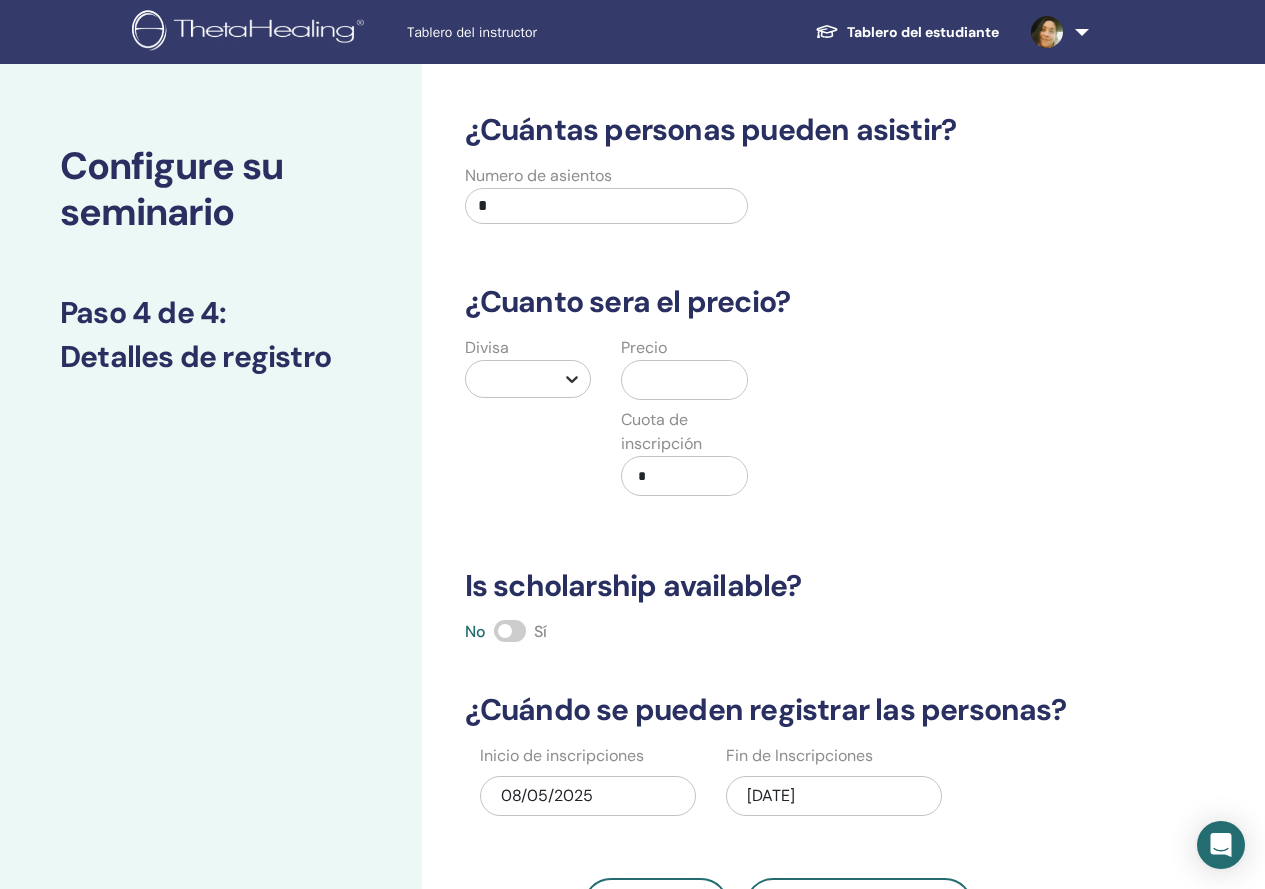 click 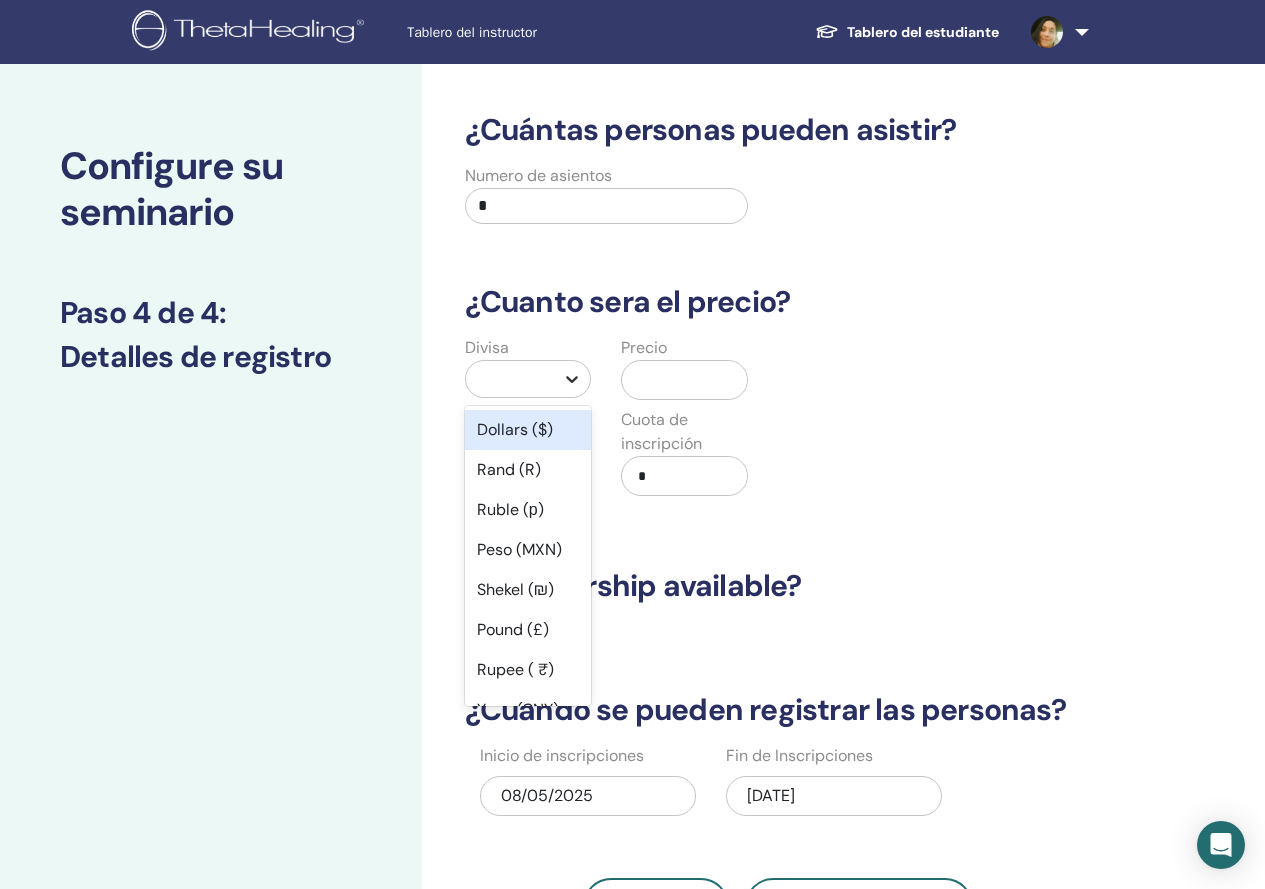 click 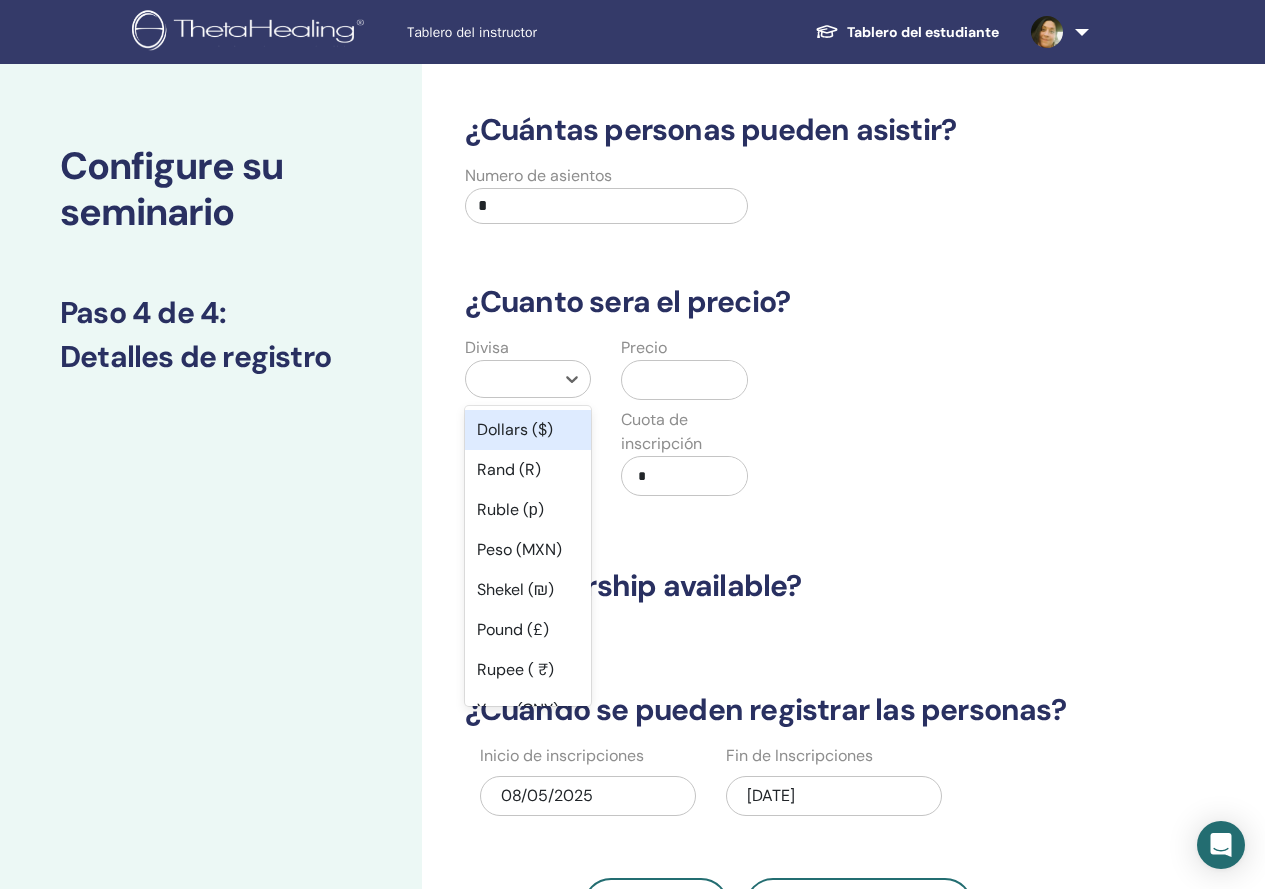 drag, startPoint x: 501, startPoint y: 439, endPoint x: 647, endPoint y: 409, distance: 149.05032 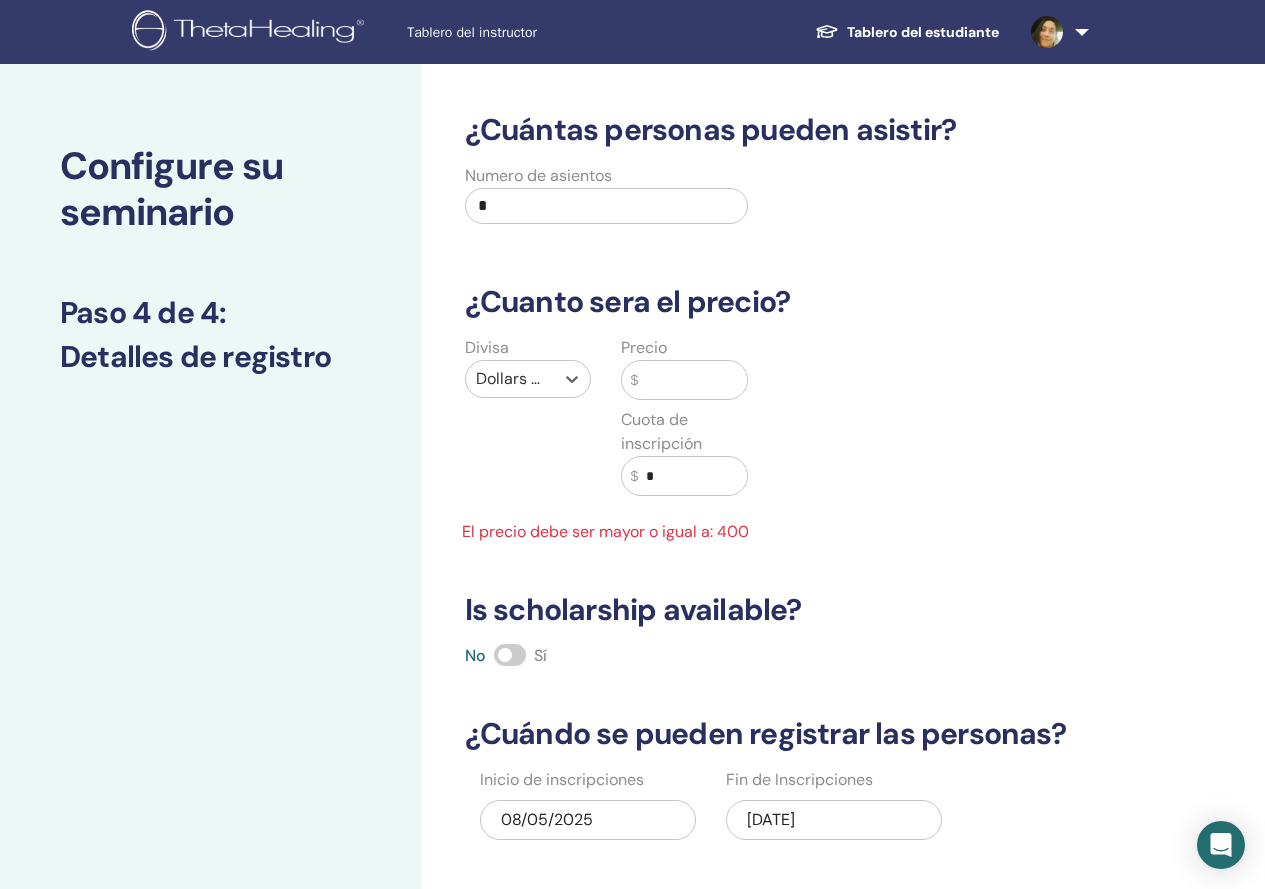 click at bounding box center (692, 380) 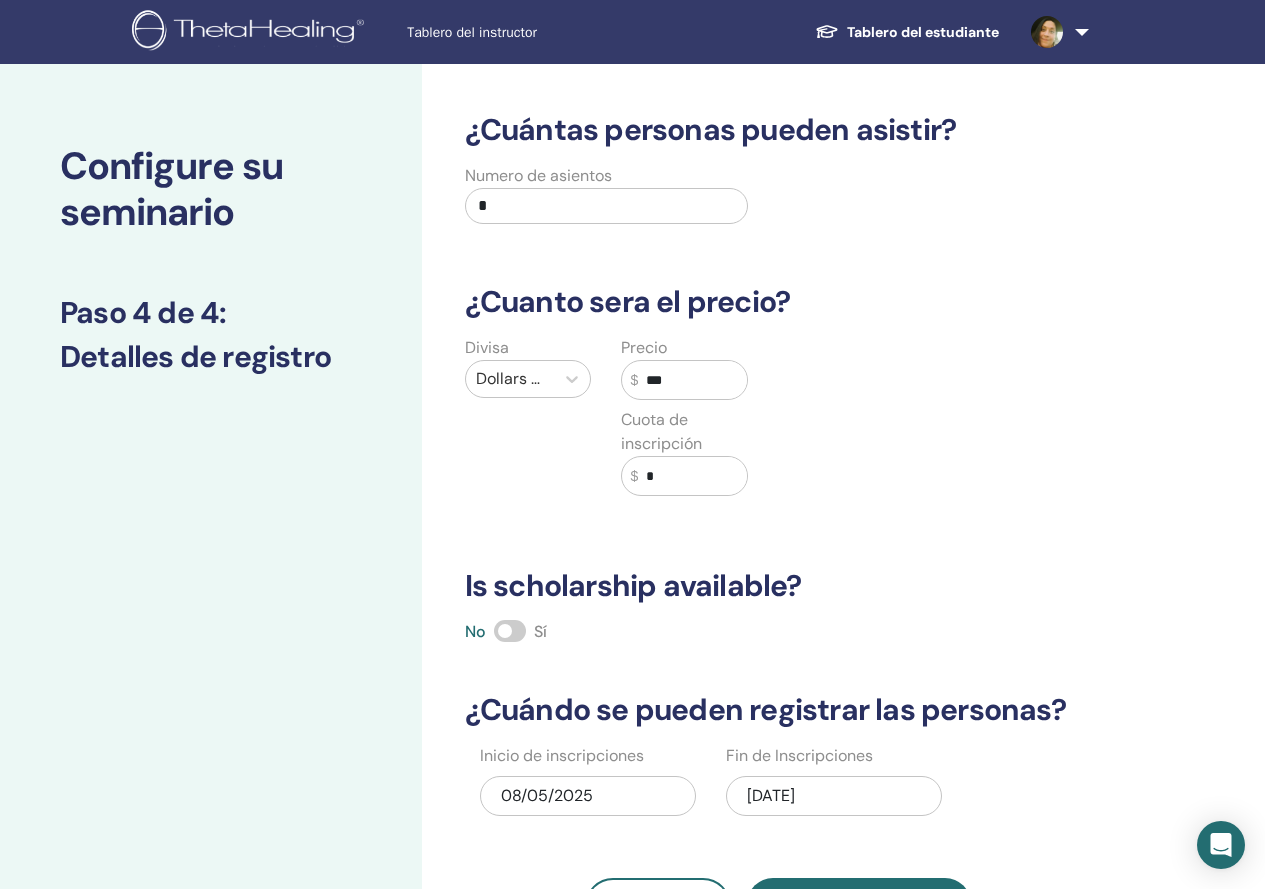type on "***" 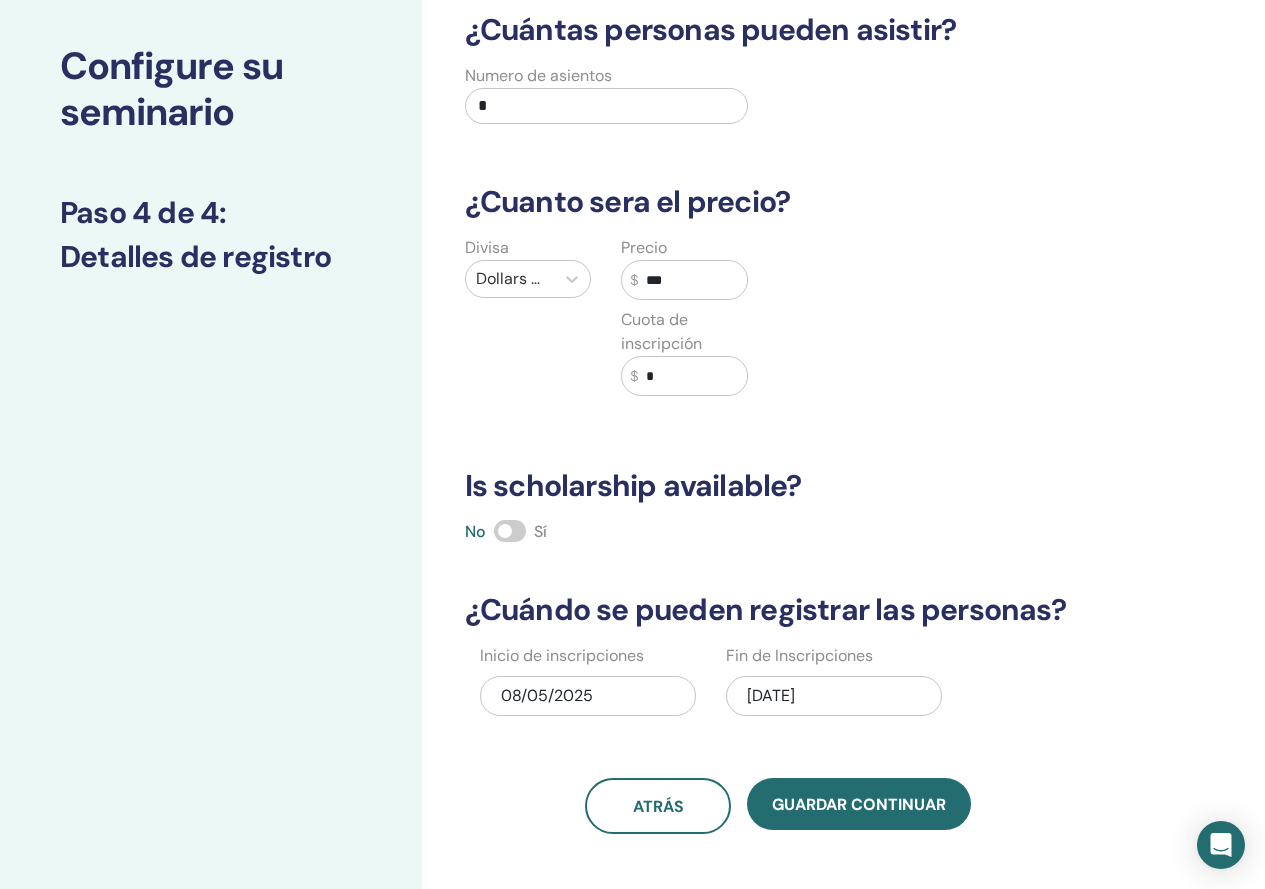 scroll, scrollTop: 300, scrollLeft: 0, axis: vertical 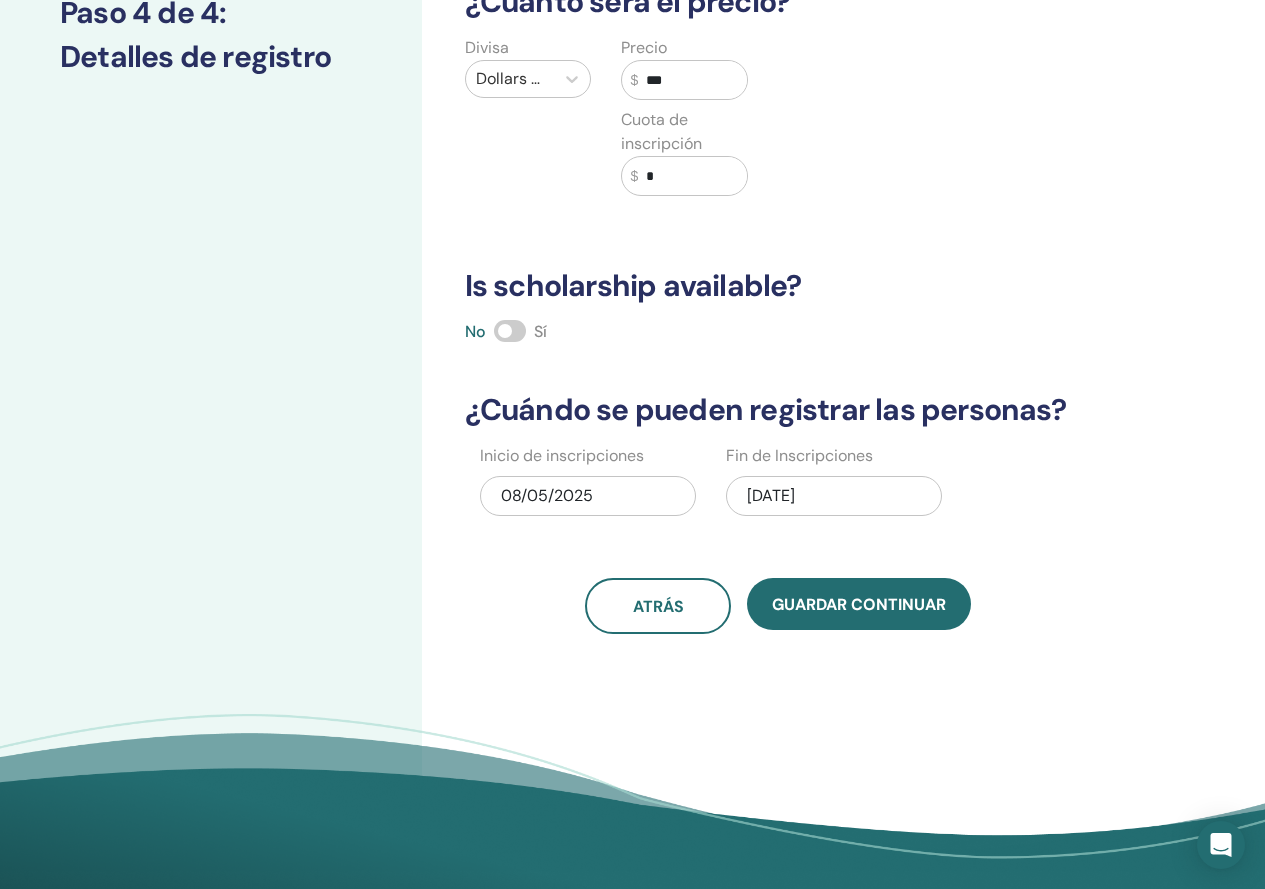 click on "08/17/2025" at bounding box center (834, 496) 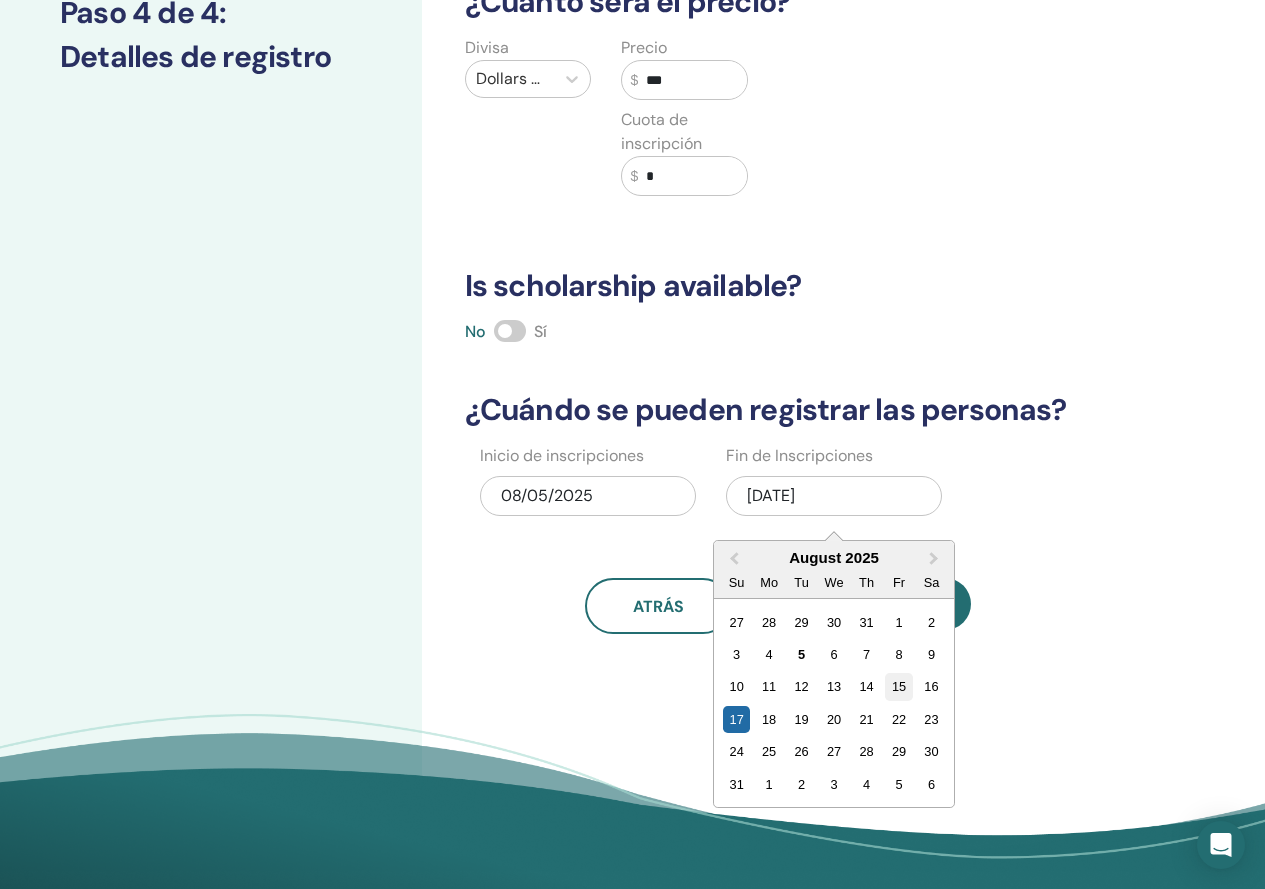 click on "15" at bounding box center [898, 686] 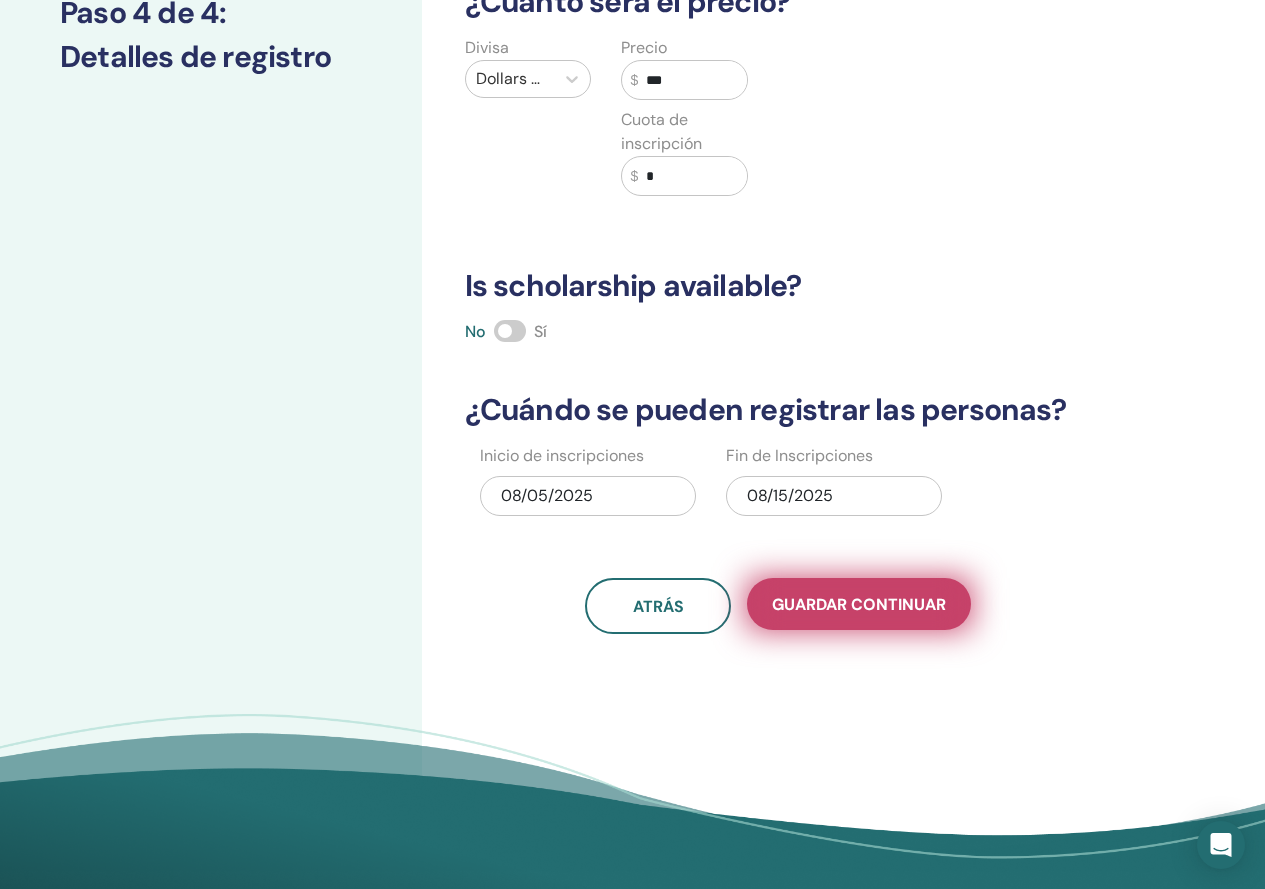 click on "Guardar Continuar" at bounding box center [859, 604] 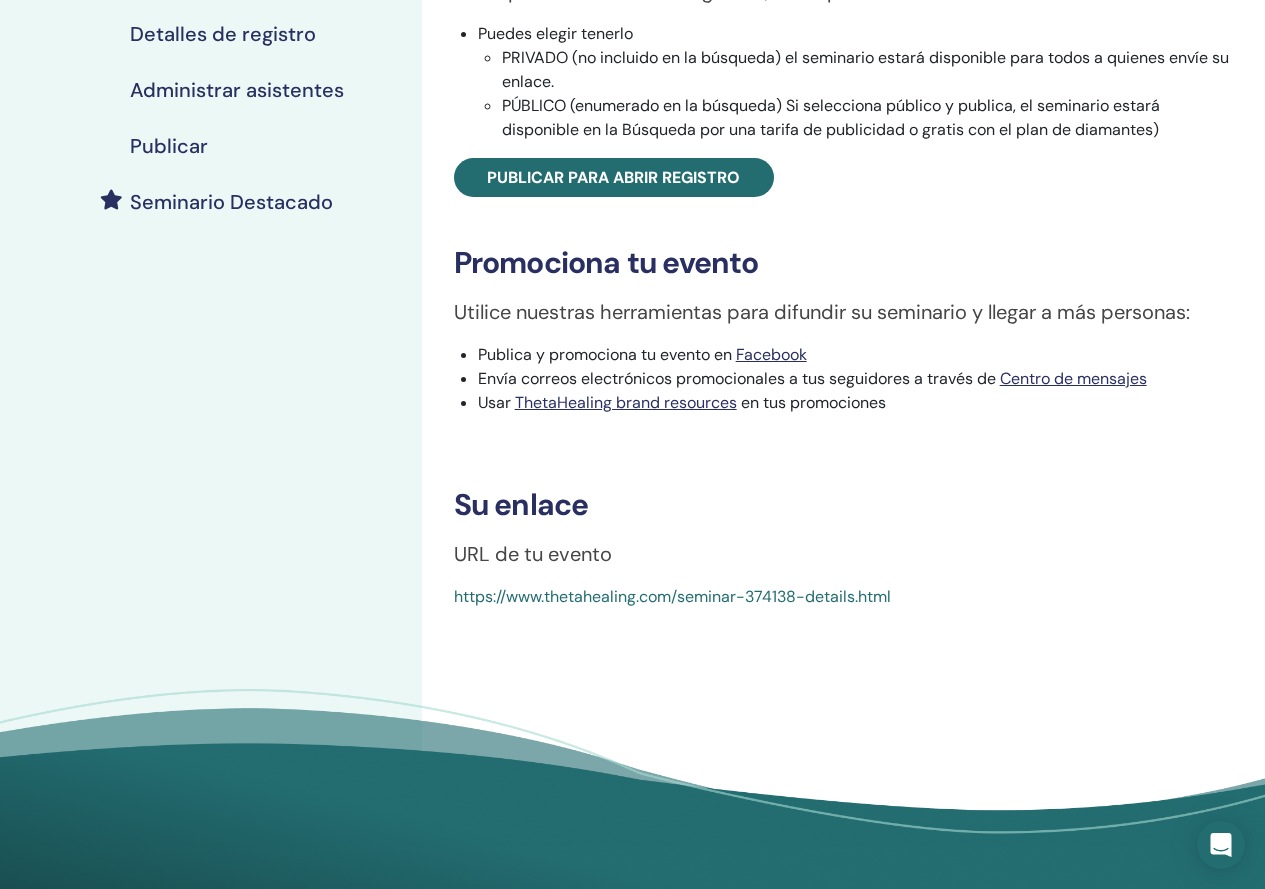 scroll, scrollTop: 100, scrollLeft: 0, axis: vertical 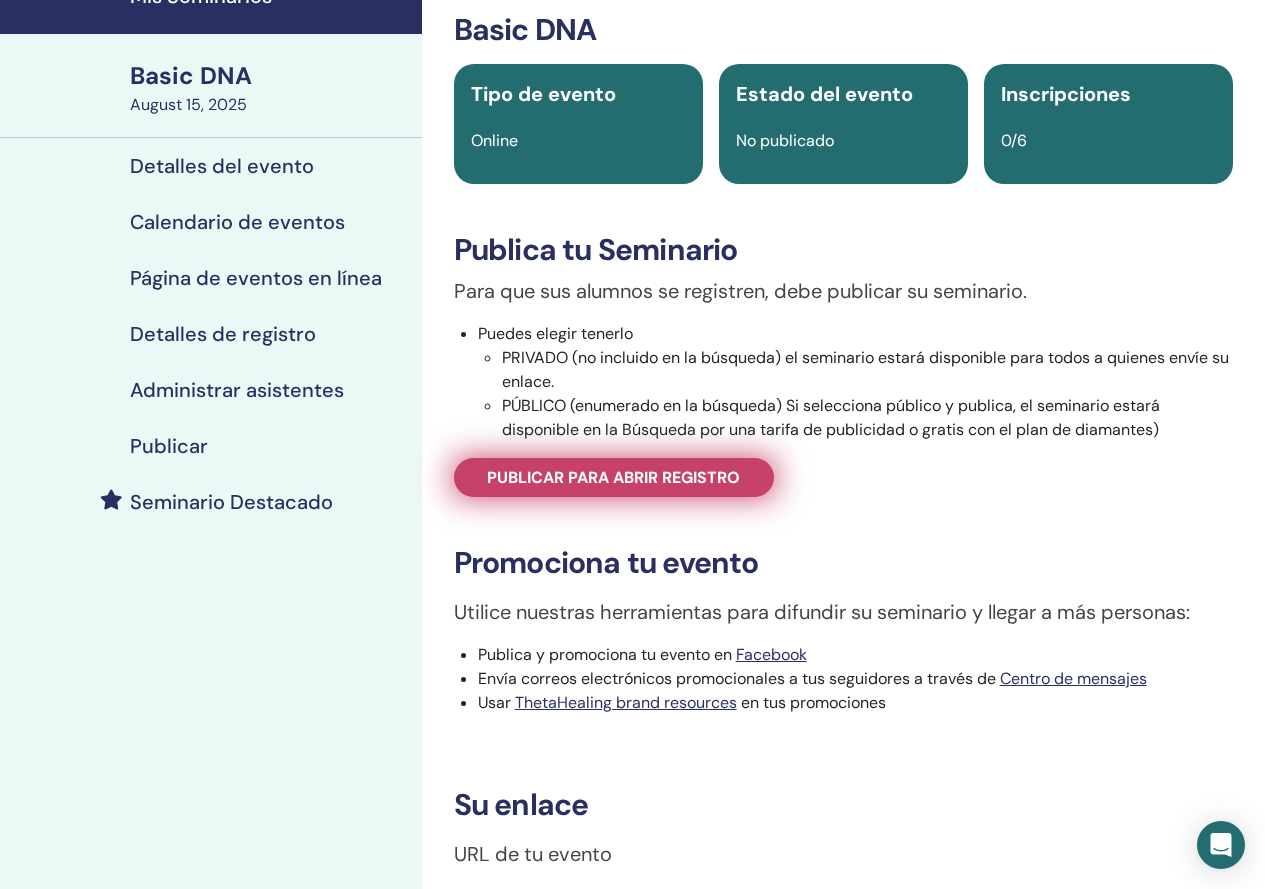 click on "Publicar para abrir registro" at bounding box center [613, 477] 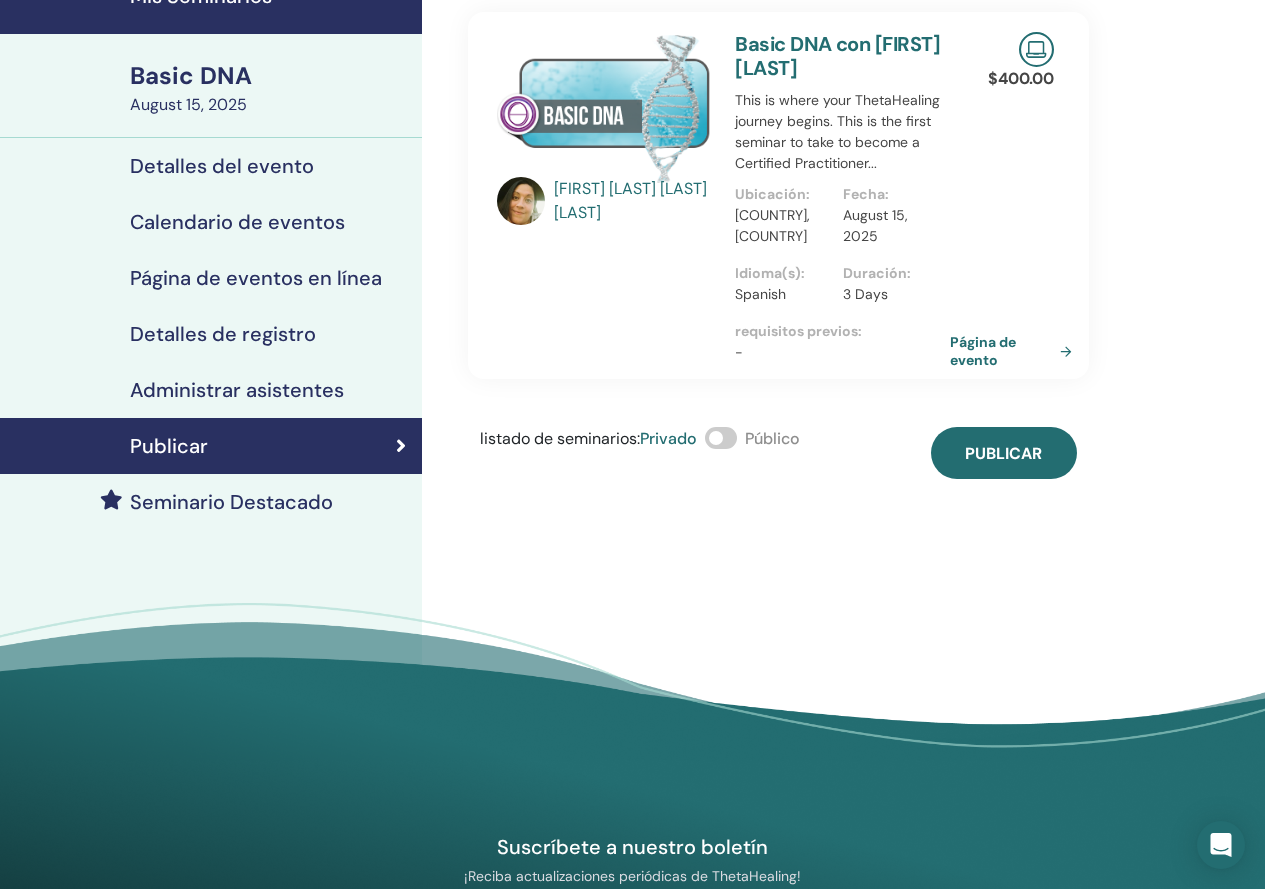 scroll, scrollTop: 200, scrollLeft: 0, axis: vertical 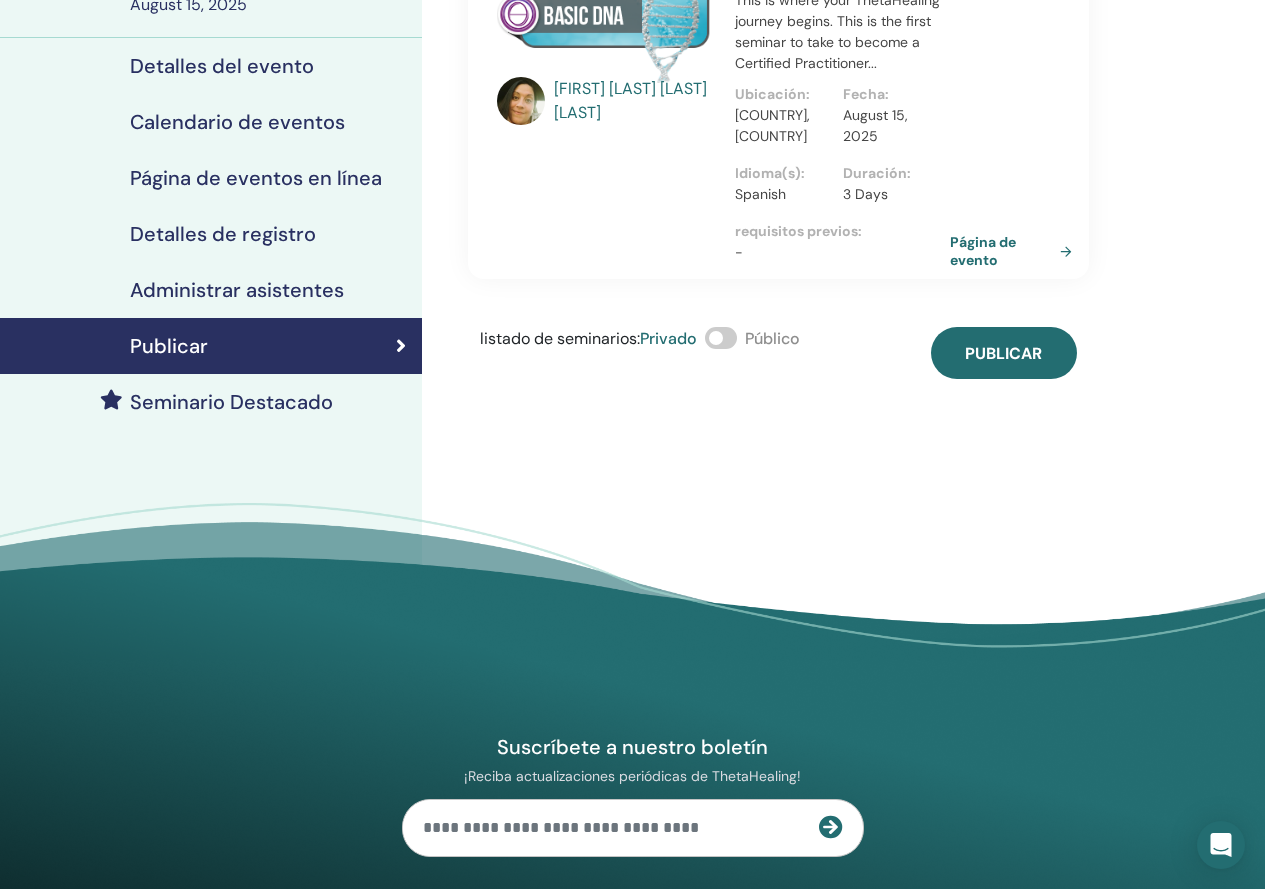 click at bounding box center [721, 338] 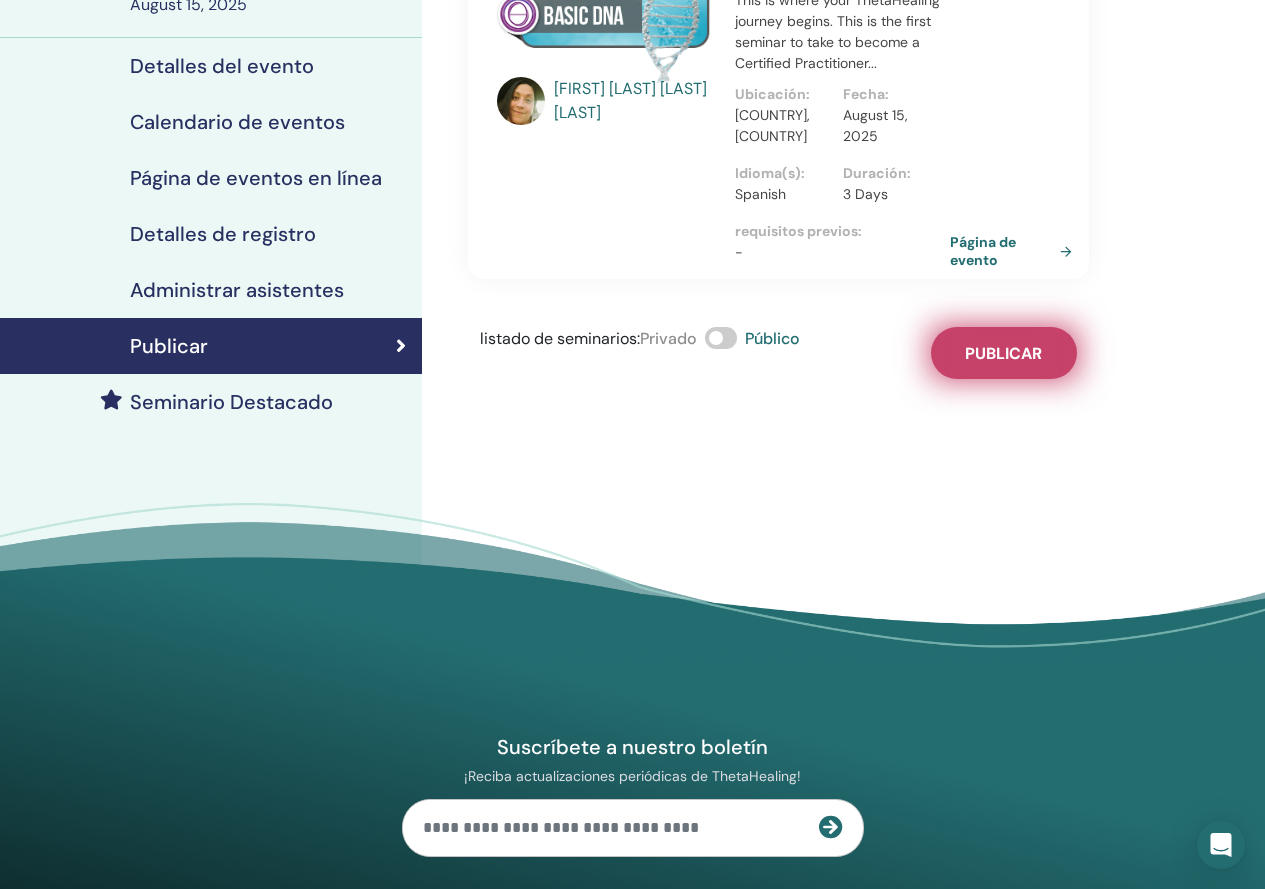 click on "Publicar" at bounding box center (1003, 353) 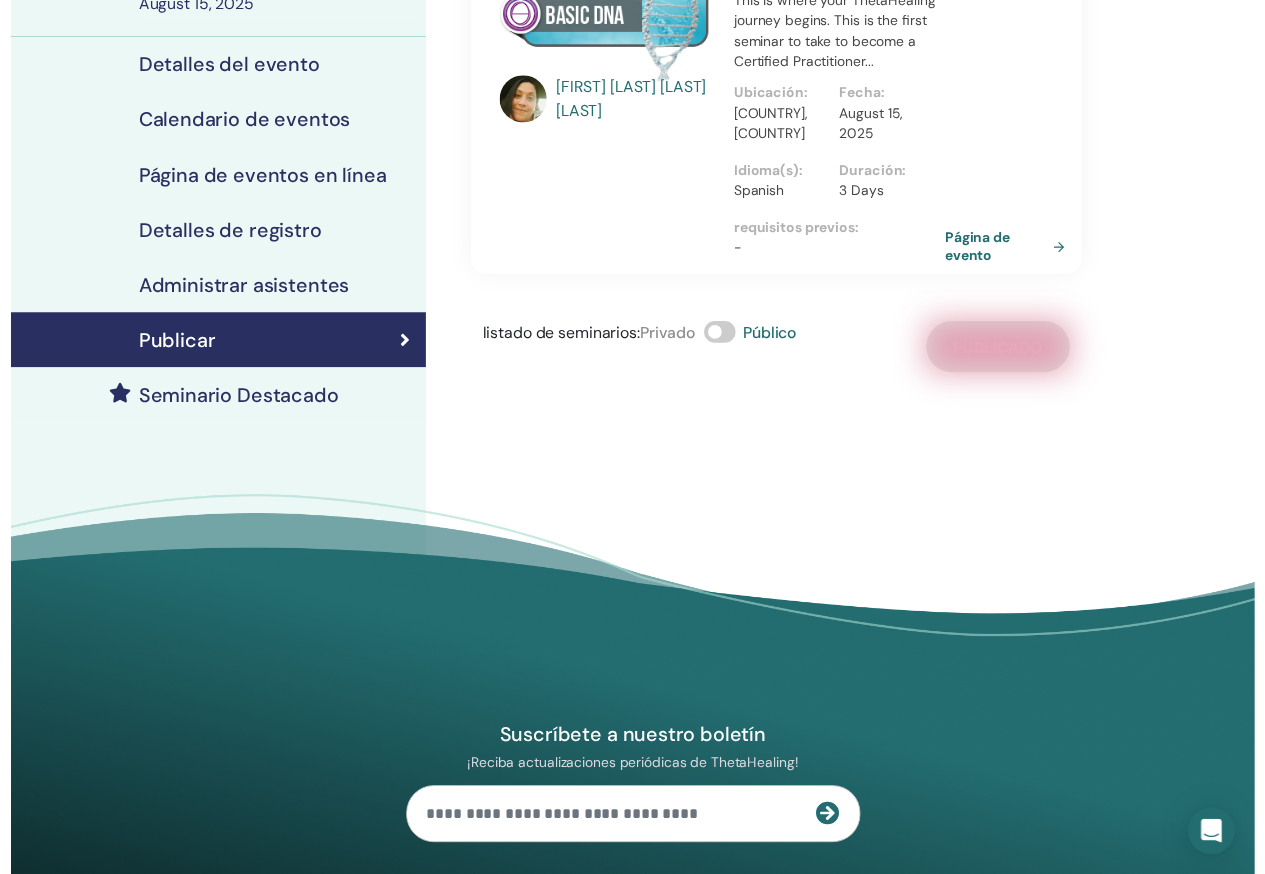 scroll, scrollTop: 0, scrollLeft: 0, axis: both 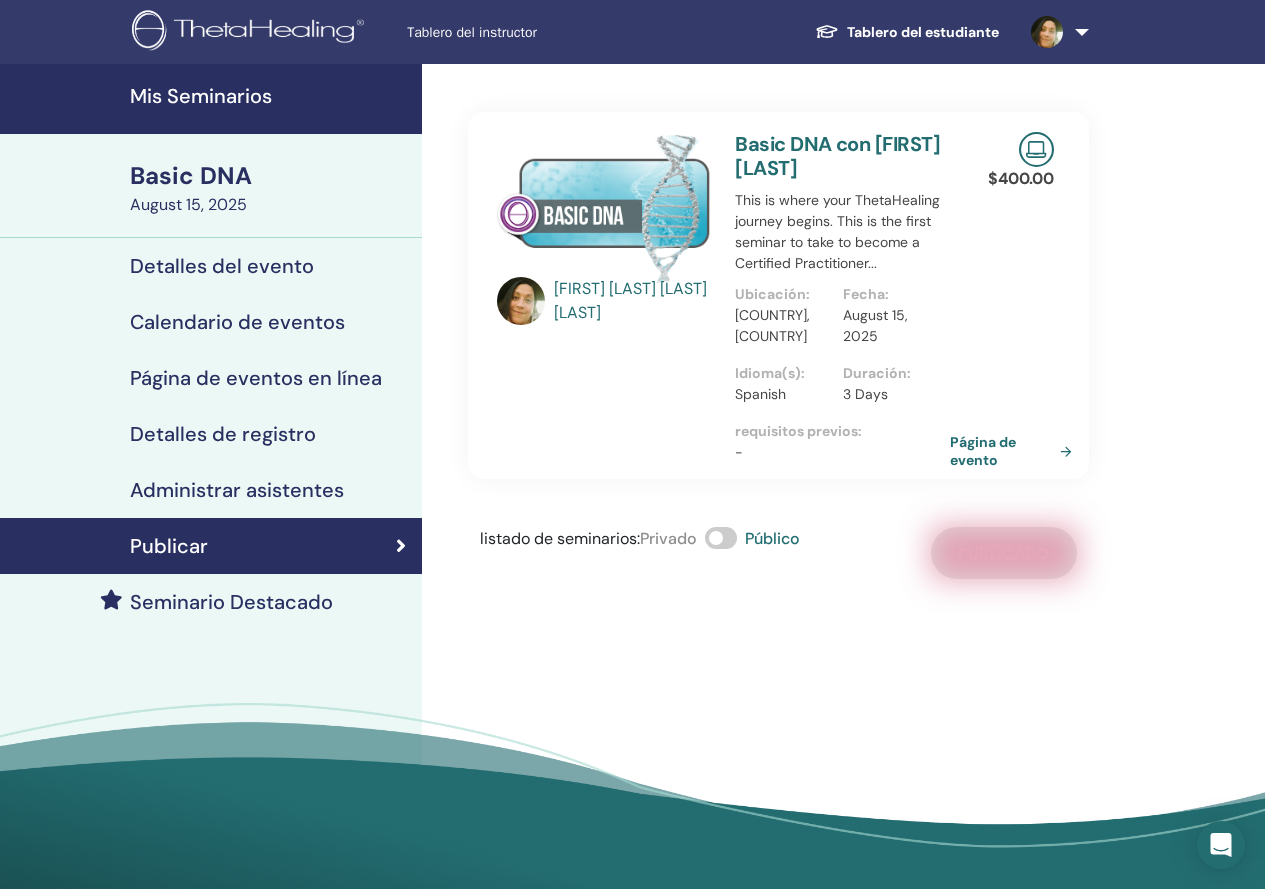 click on "María de los Angeles    Espinoza Ureta Basic DNA con María de los Angeles  Espinoza Ureta This is where your ThetaHealing journey begins. This is the first seminar to take to become a Certified Practitioner... Ubicación : ARG, Argentina Fecha : August 15, 2025 Idioma(s) : Spanish Duración : 3 Days requisitos previos : - $ 400.00 Página de evento listado de seminarios :  Privado Público Publicado" at bounding box center [843, 483] 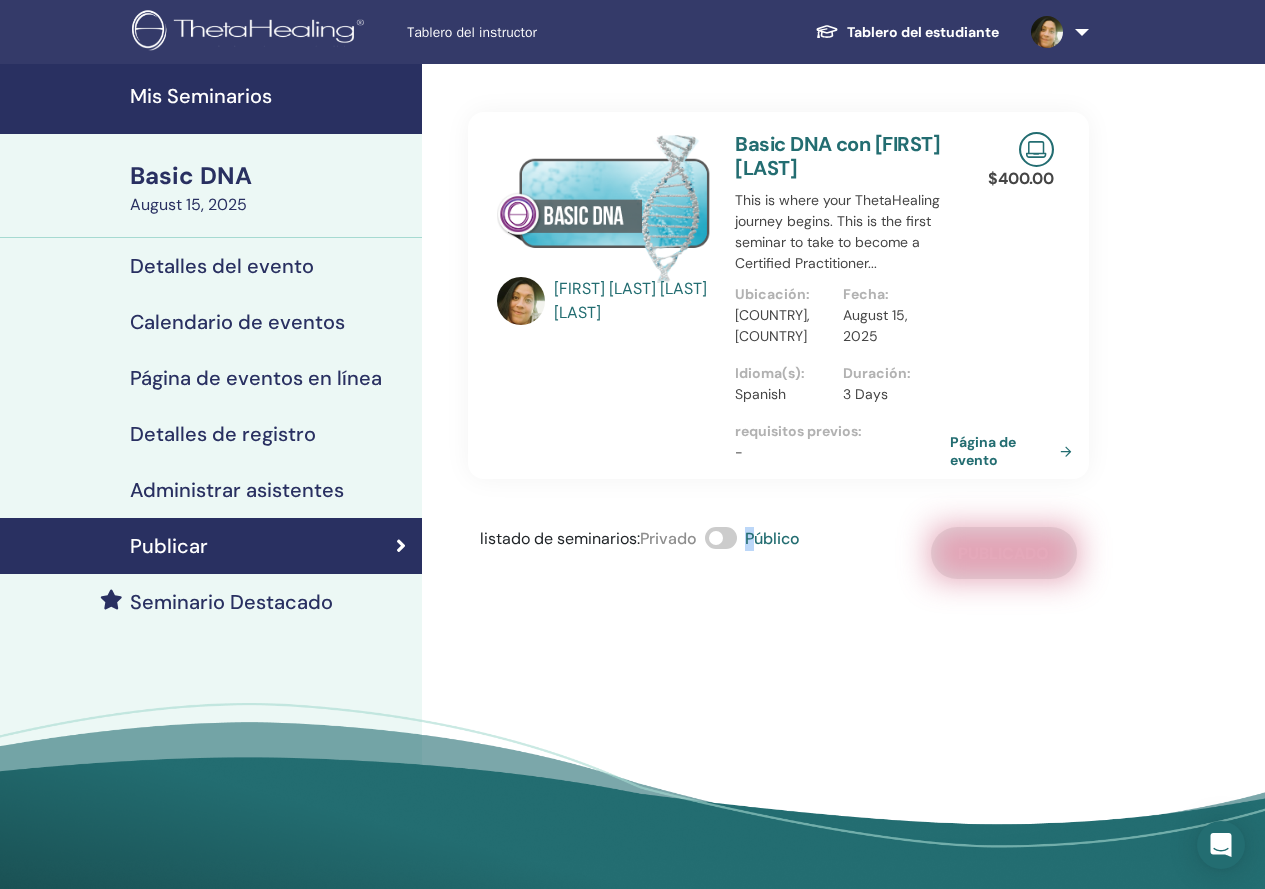 drag, startPoint x: 754, startPoint y: 683, endPoint x: 630, endPoint y: 651, distance: 128.06248 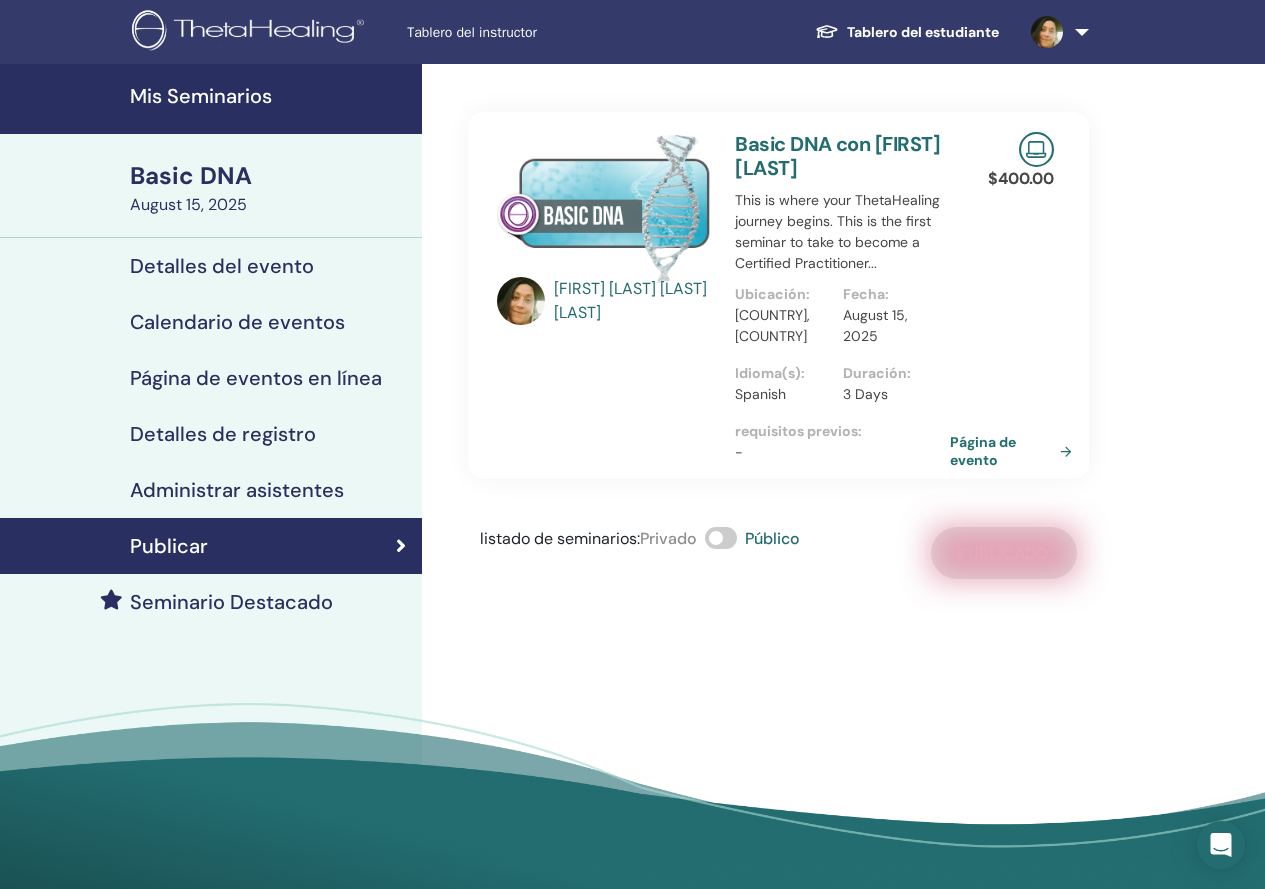 click on "María de los Angeles    Espinoza Ureta Basic DNA con María de los Angeles  Espinoza Ureta This is where your ThetaHealing journey begins. This is the first seminar to take to become a Certified Practitioner... Ubicación : ARG, Argentina Fecha : August 15, 2025 Idioma(s) : Spanish Duración : 3 Days requisitos previos : - $ 400.00 Página de evento listado de seminarios :  Privado Público Publicado" at bounding box center (843, 483) 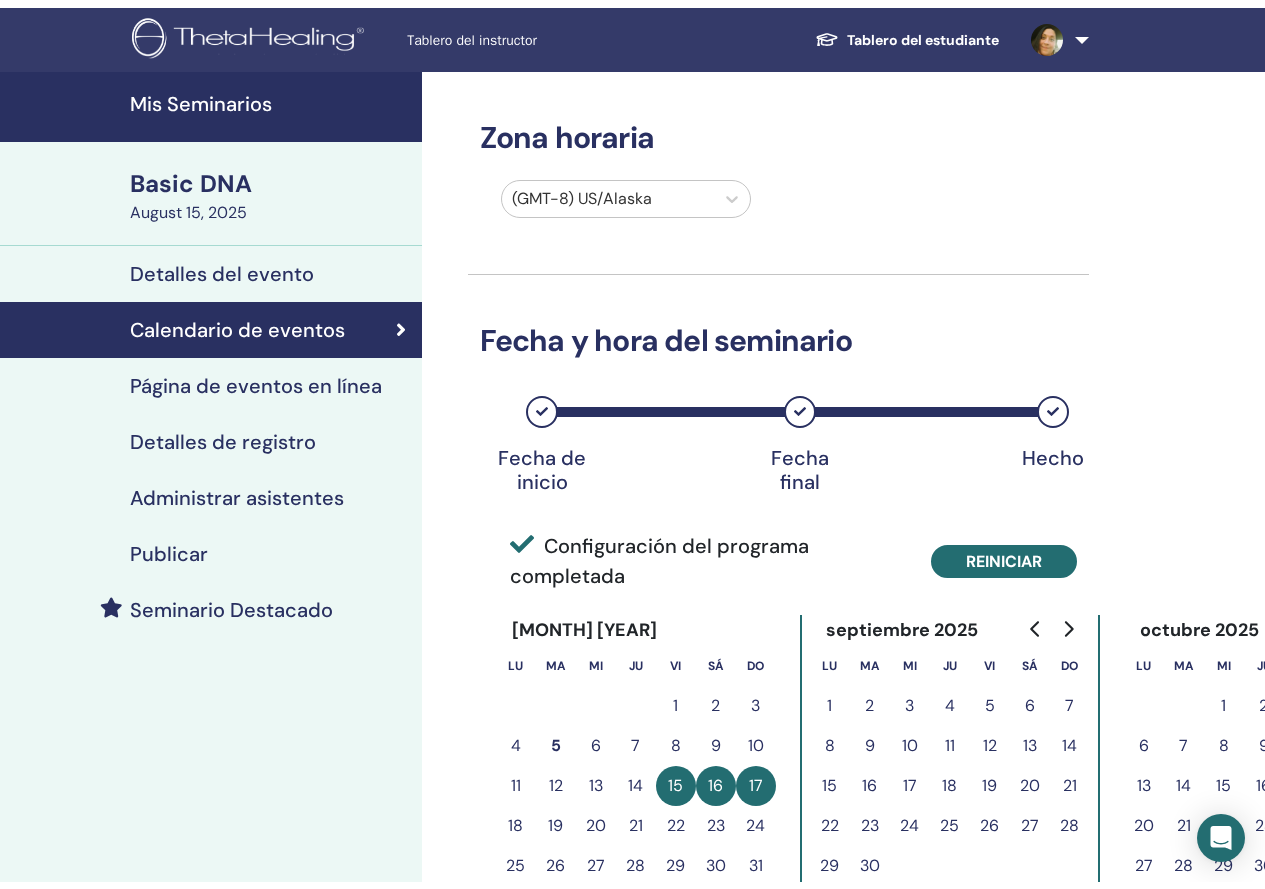 scroll, scrollTop: 100, scrollLeft: 0, axis: vertical 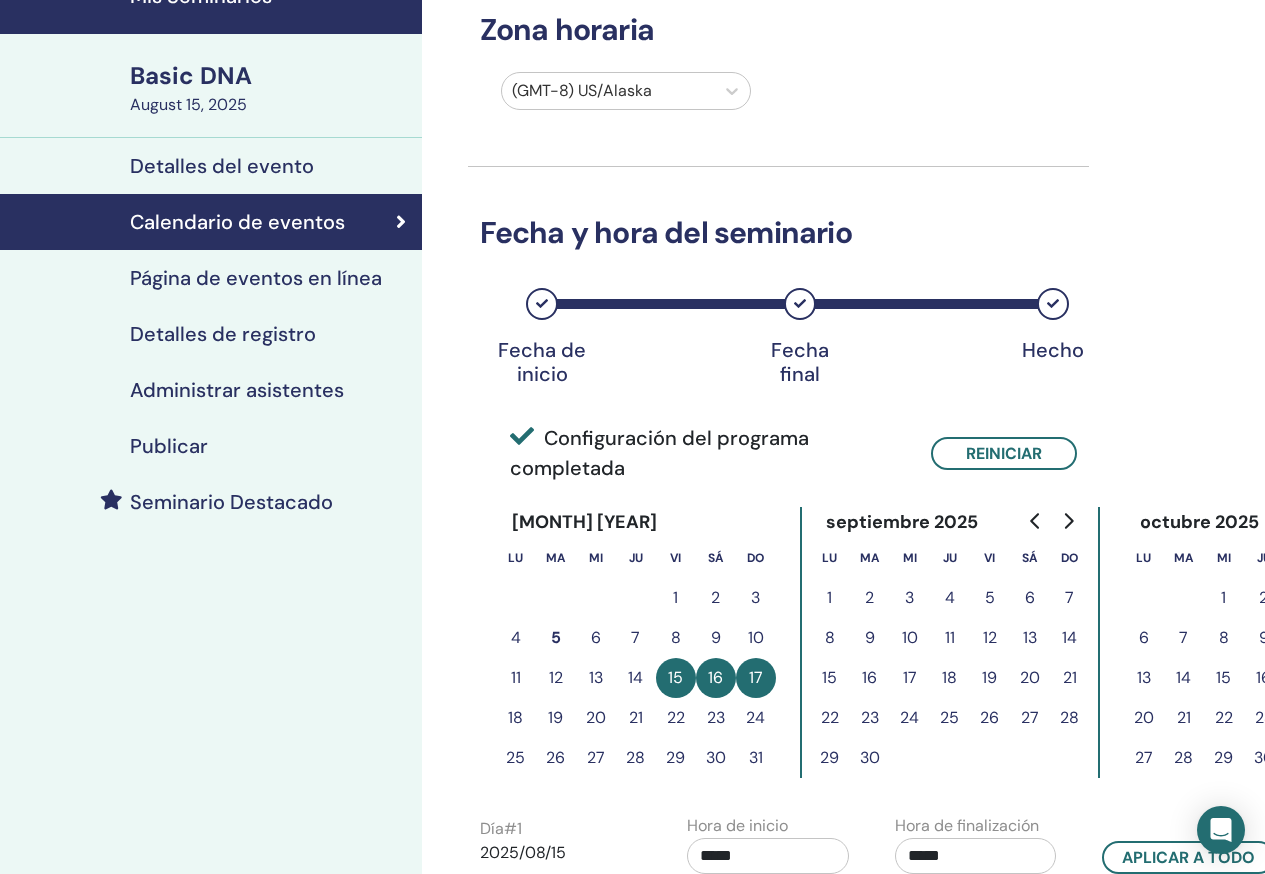 click on "Basic DNA" at bounding box center [270, 76] 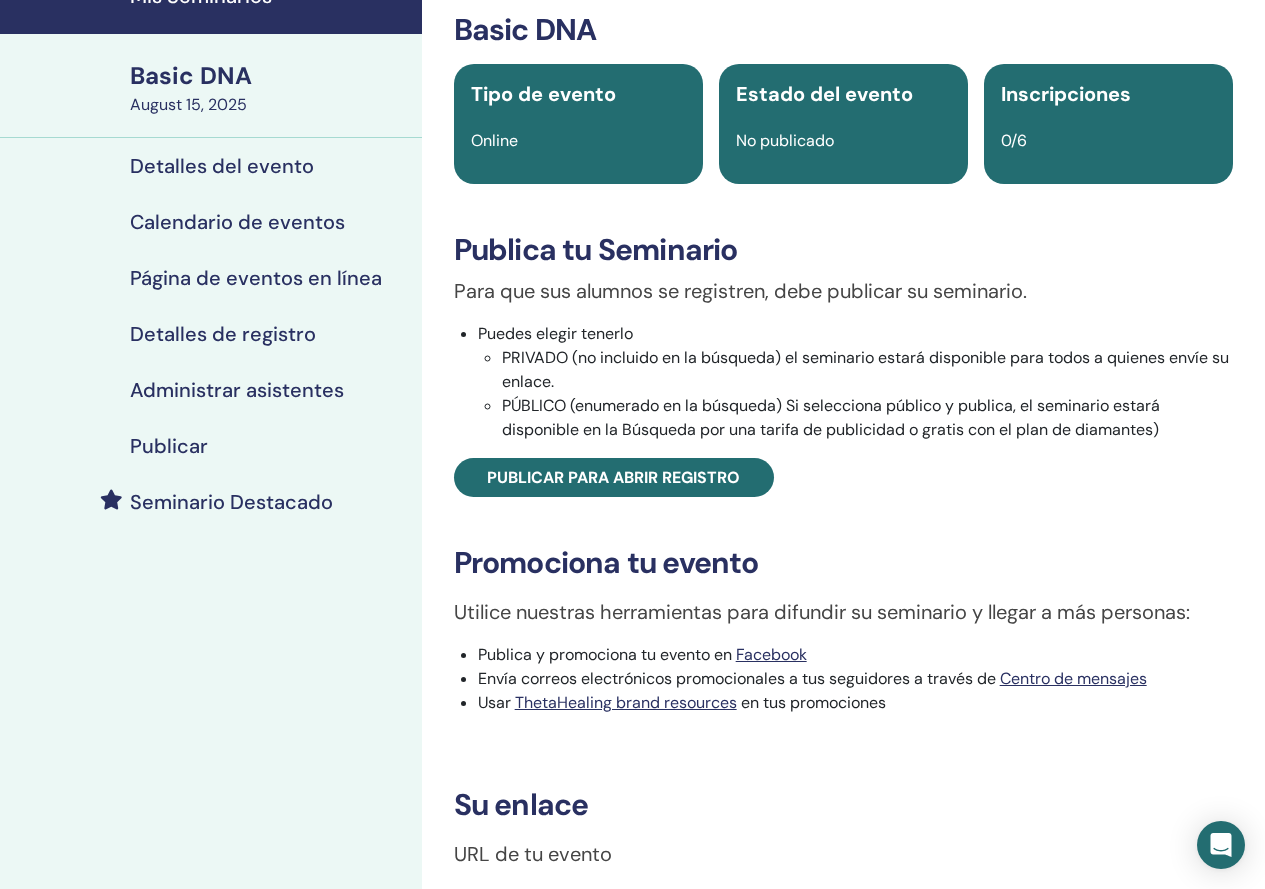 scroll, scrollTop: 0, scrollLeft: 0, axis: both 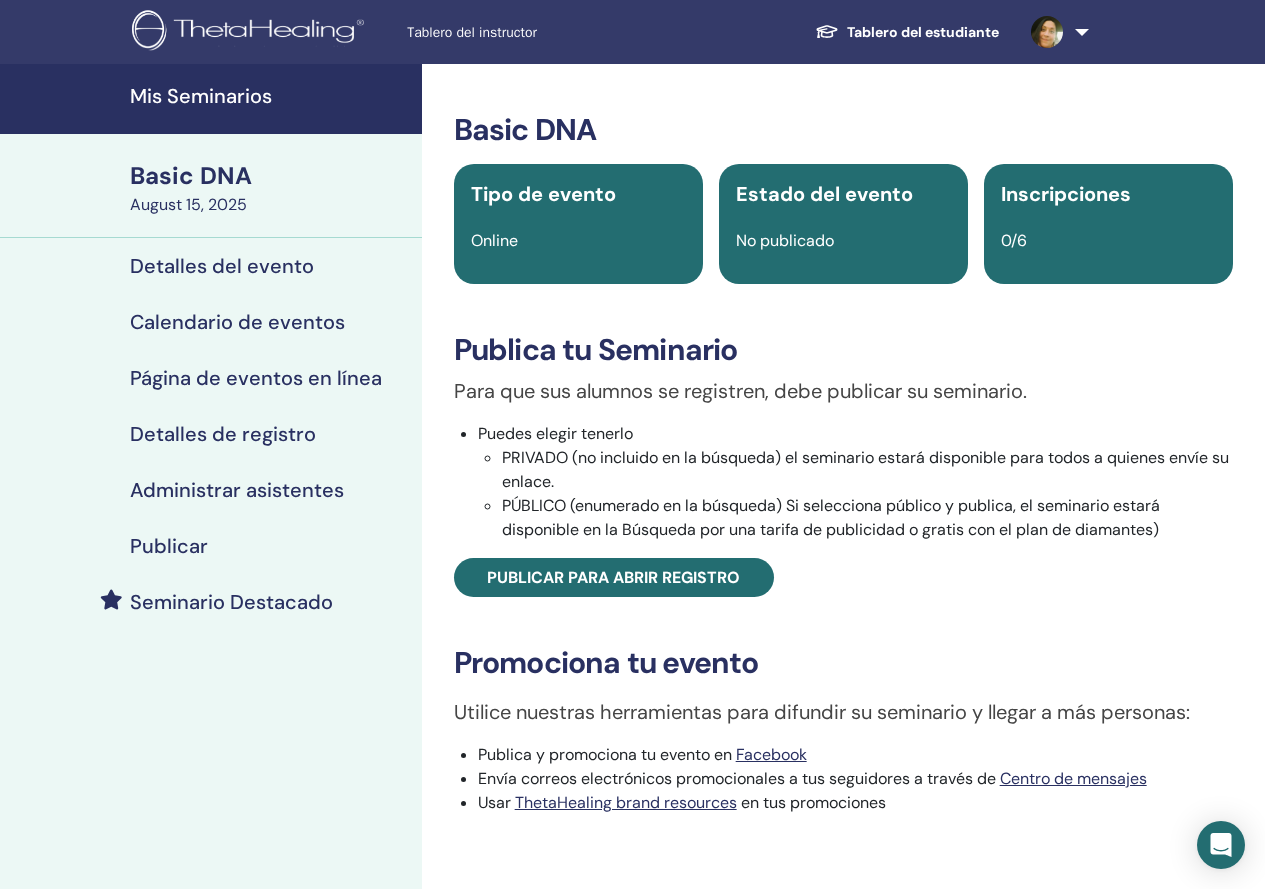click on "Tablero del estudiante" at bounding box center (907, 32) 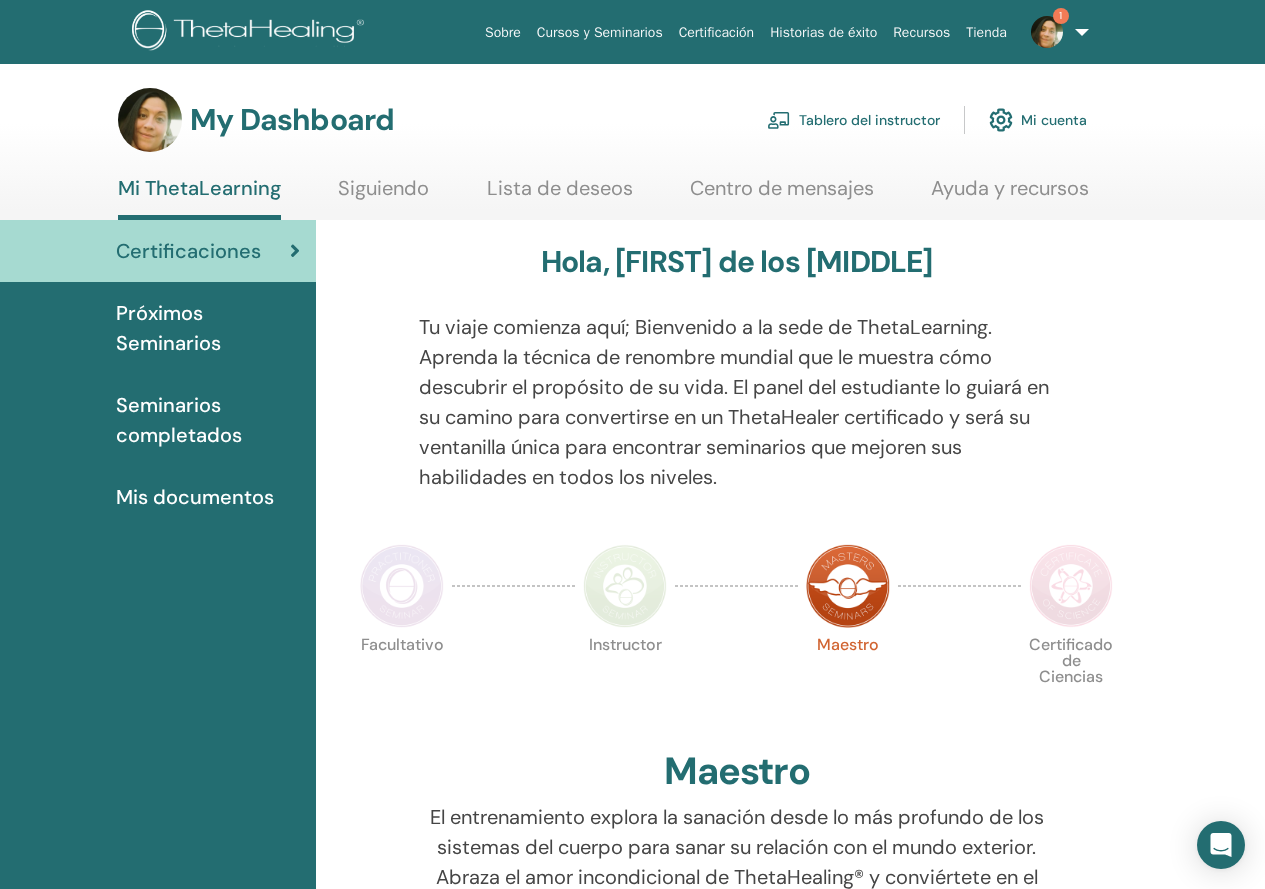 scroll, scrollTop: 0, scrollLeft: 0, axis: both 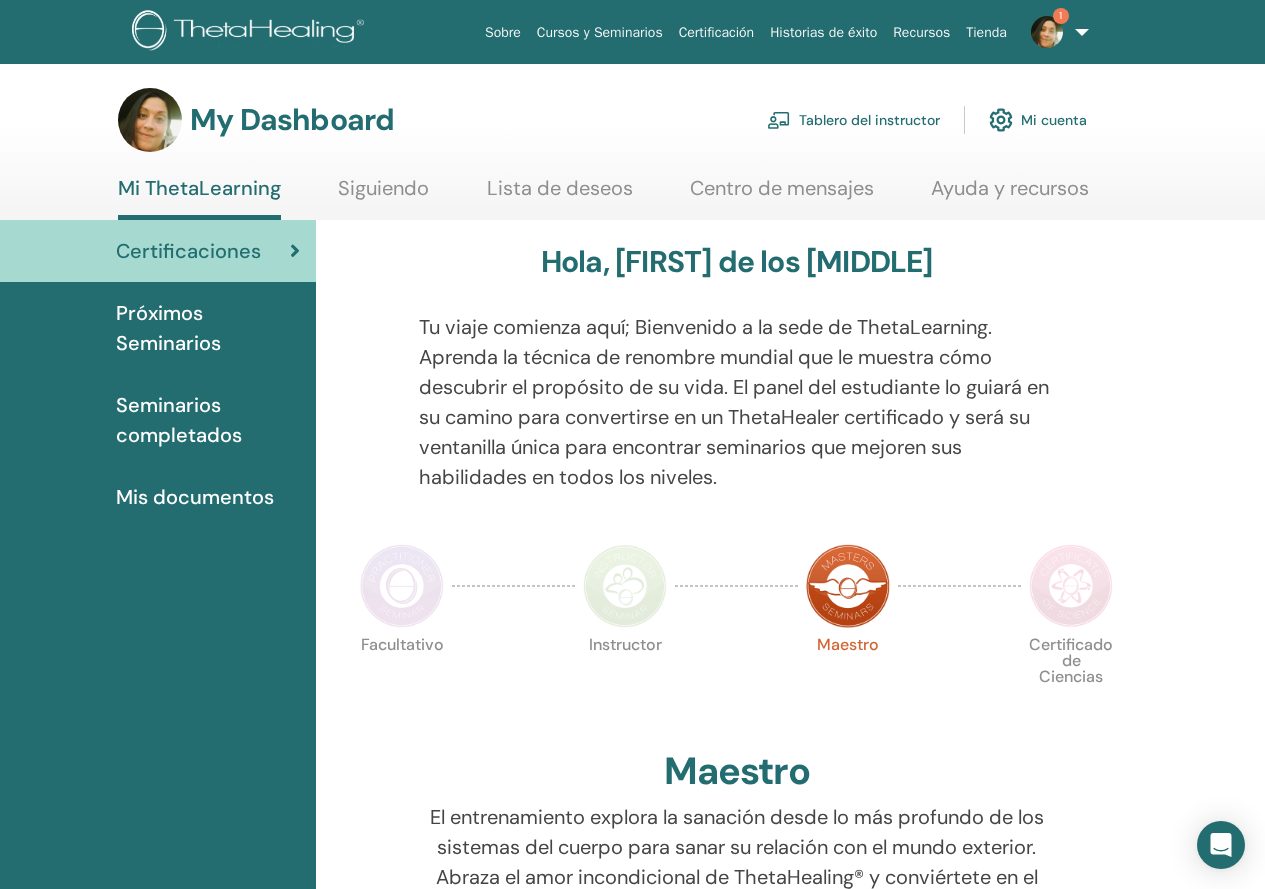 click on "1" at bounding box center (1047, 31) 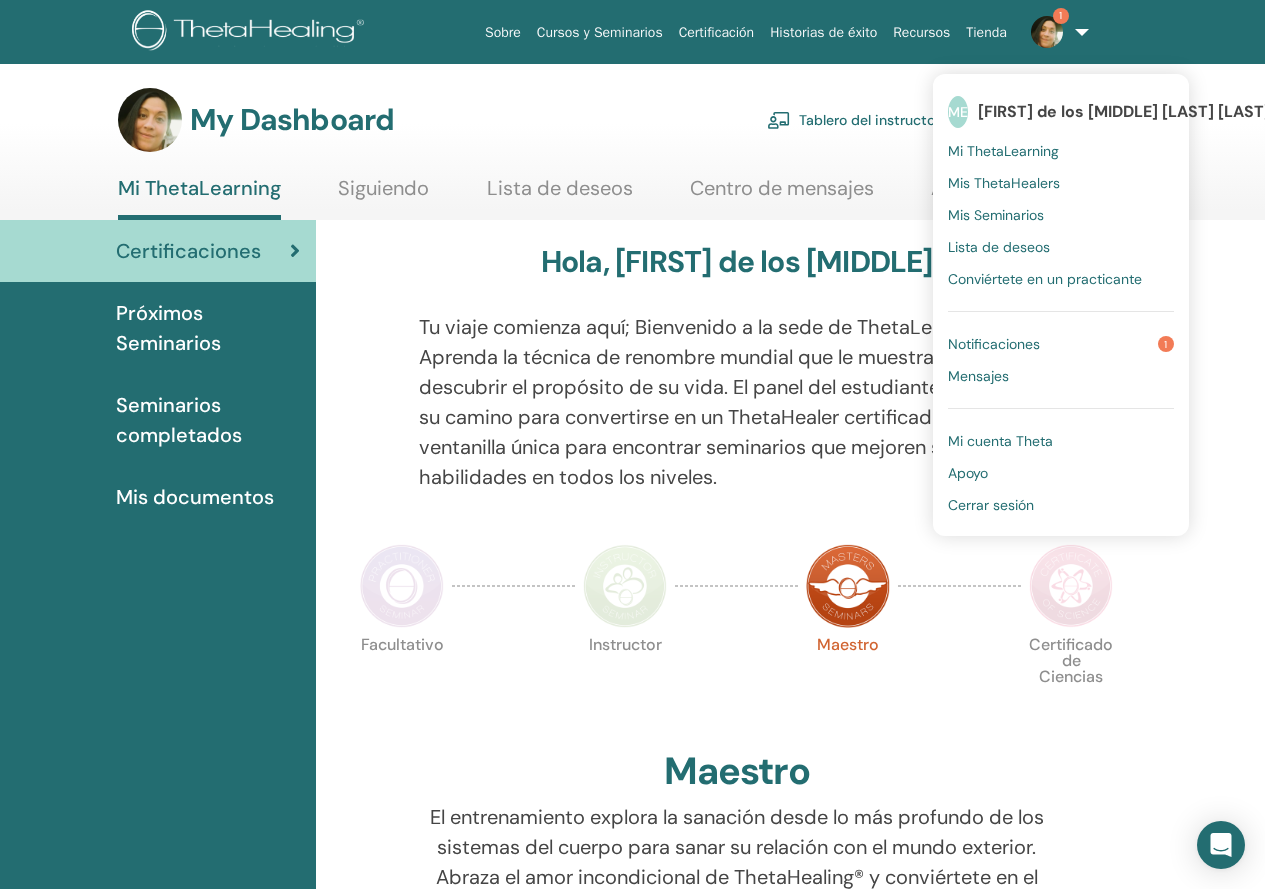 click on "Notificaciones" at bounding box center [994, 344] 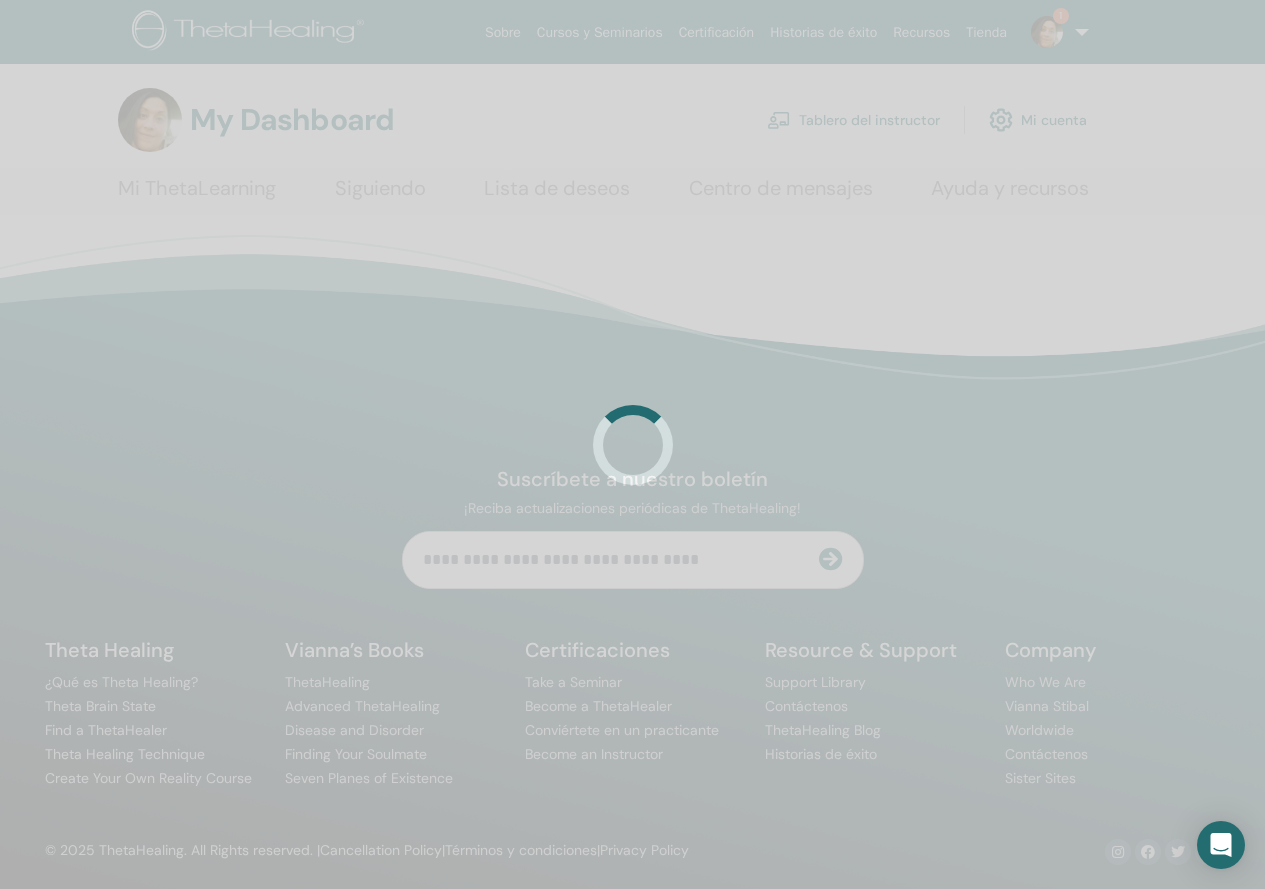 scroll, scrollTop: 0, scrollLeft: 0, axis: both 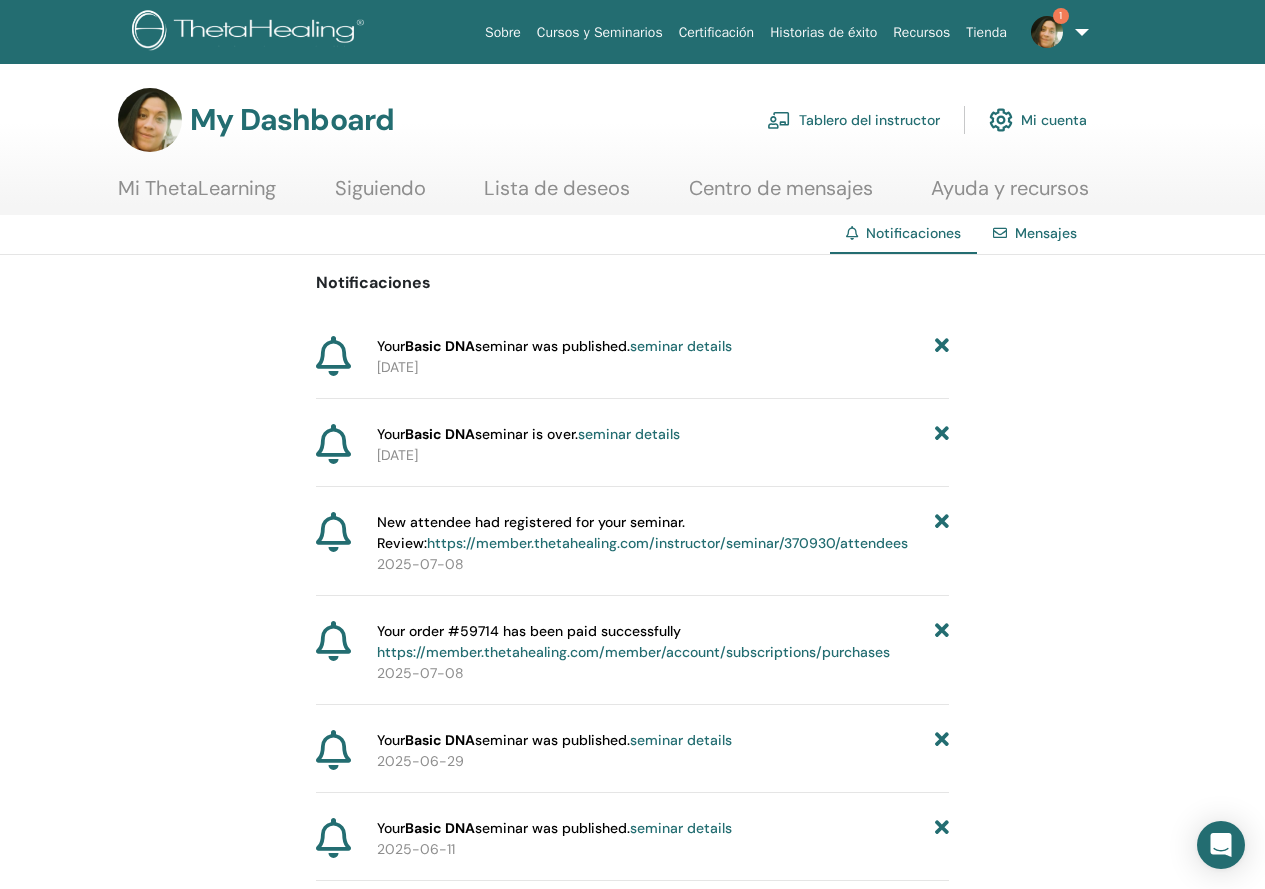 click on "seminar details" at bounding box center (681, 346) 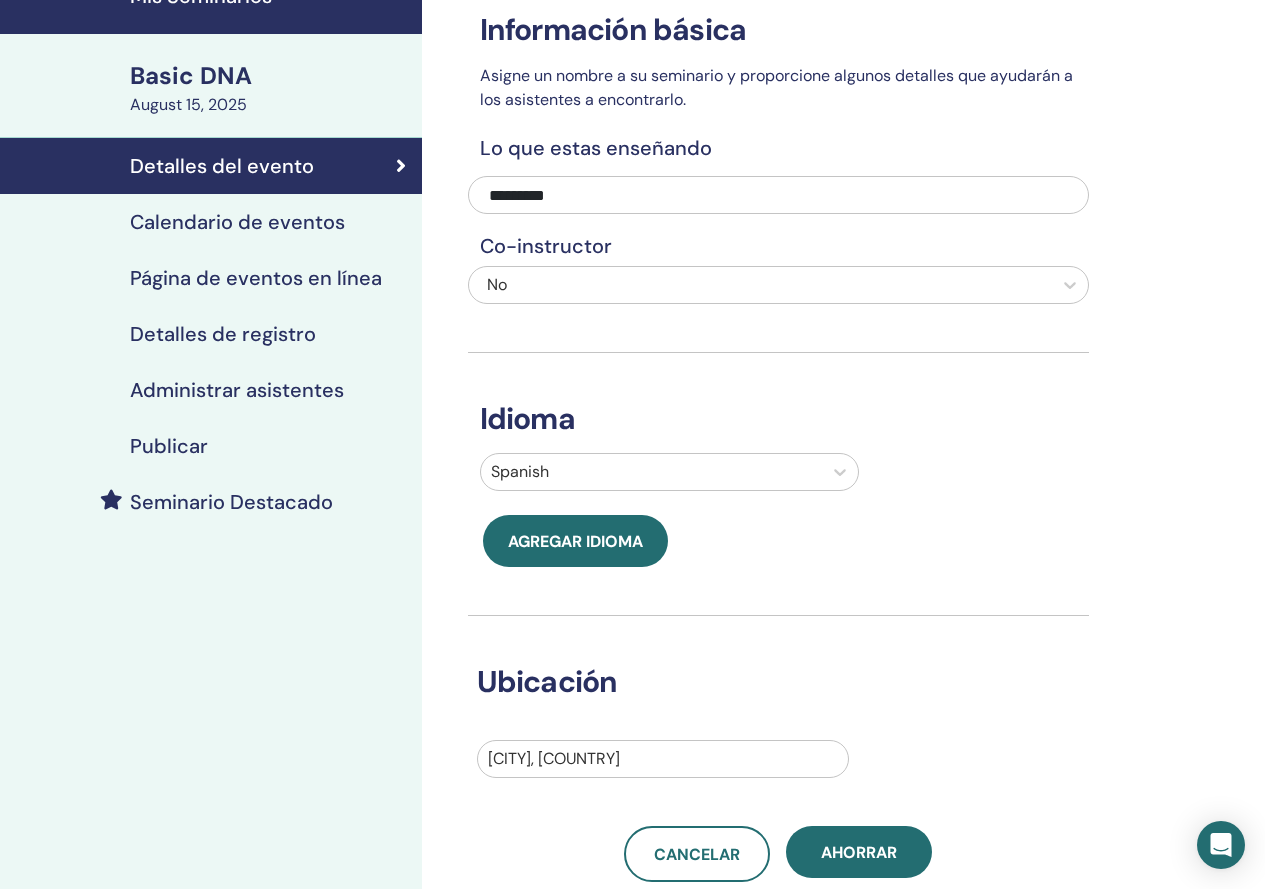 scroll, scrollTop: 0, scrollLeft: 0, axis: both 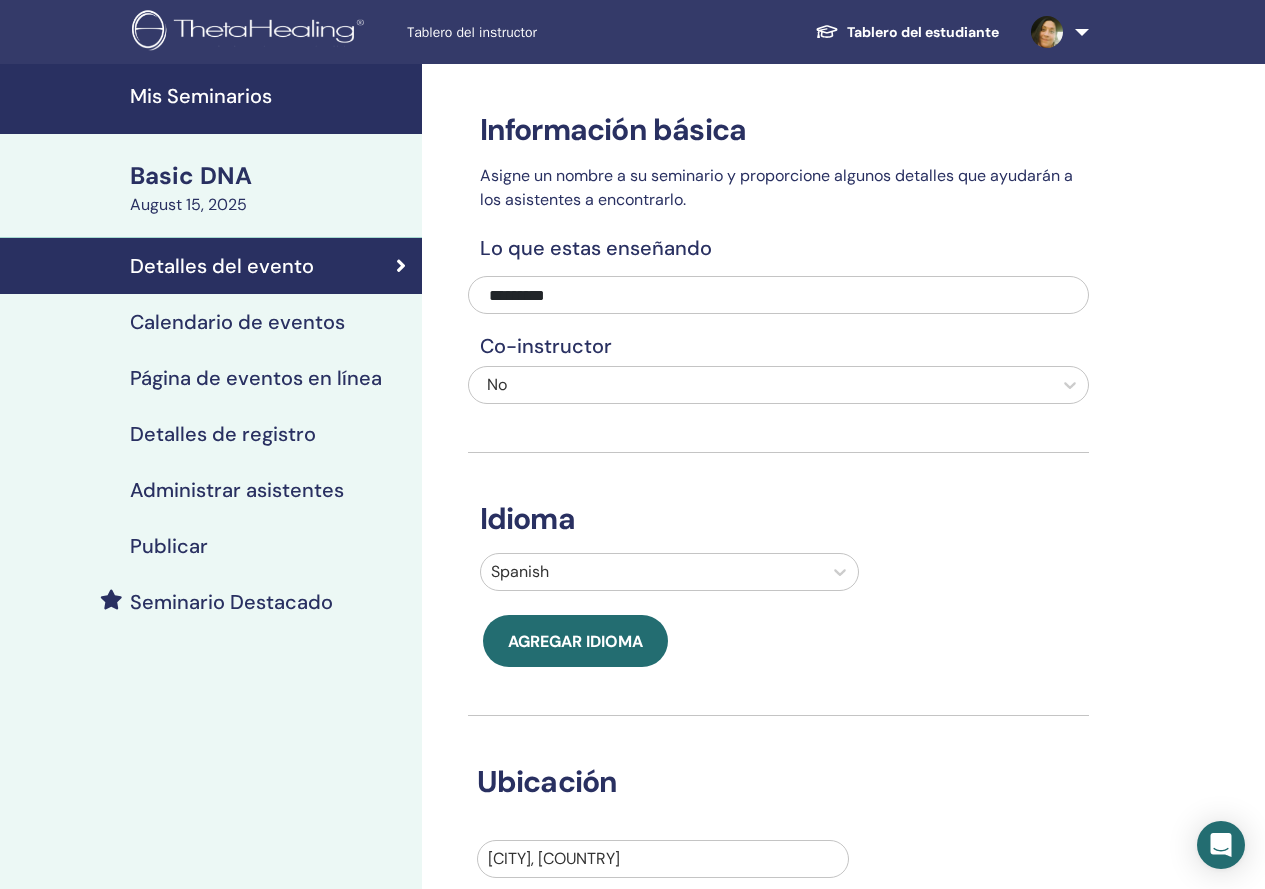 click on "Basic DNA" at bounding box center (270, 176) 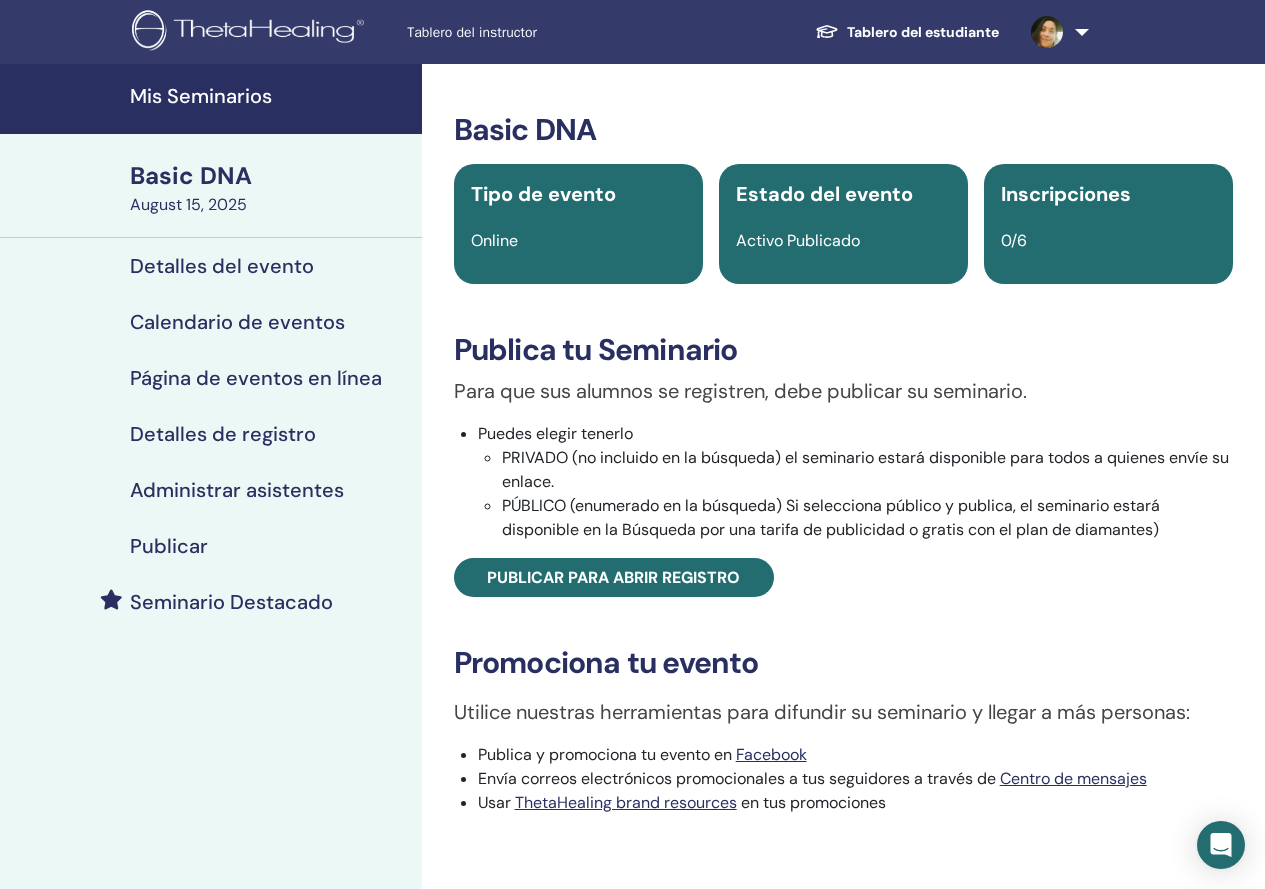 click on "Mis Seminarios" at bounding box center [270, 96] 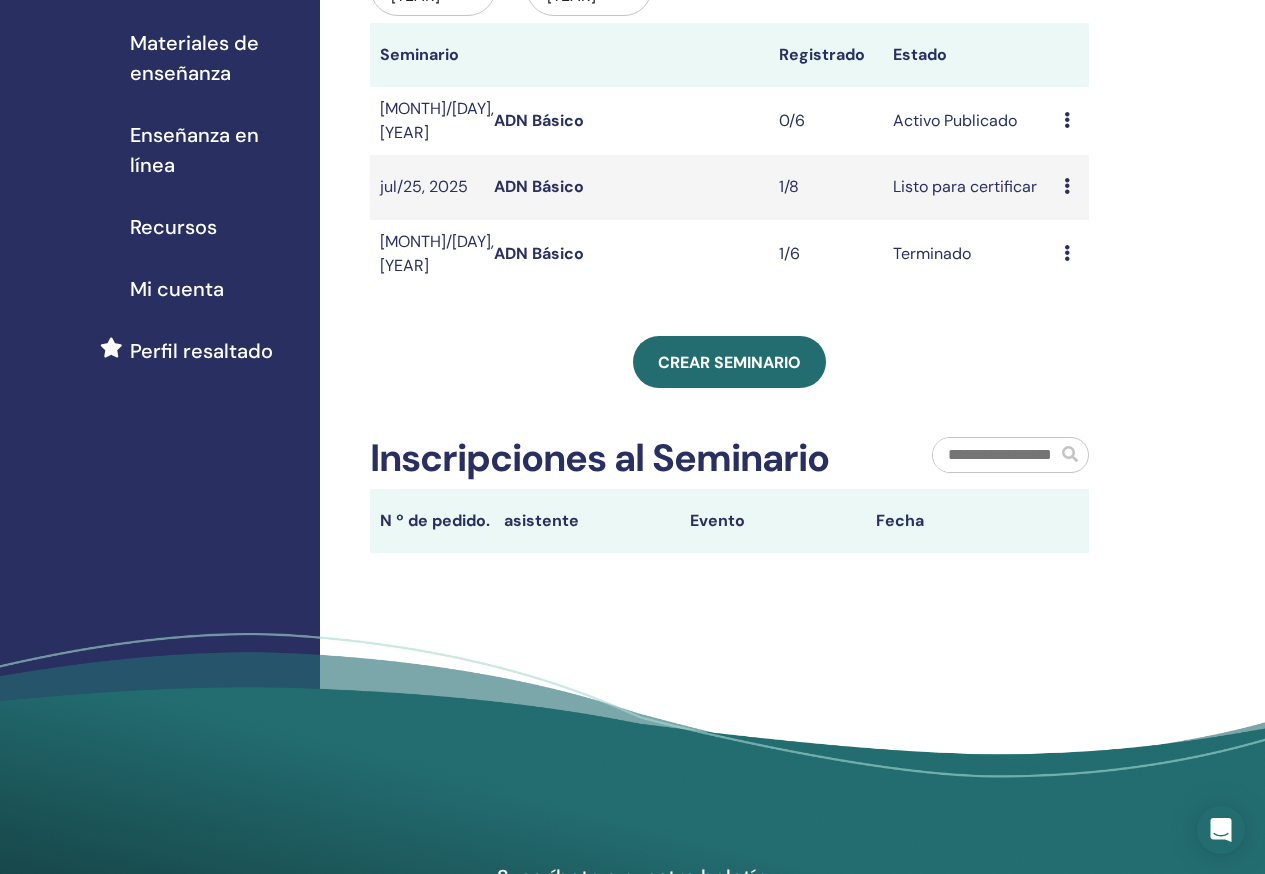 scroll, scrollTop: 0, scrollLeft: 0, axis: both 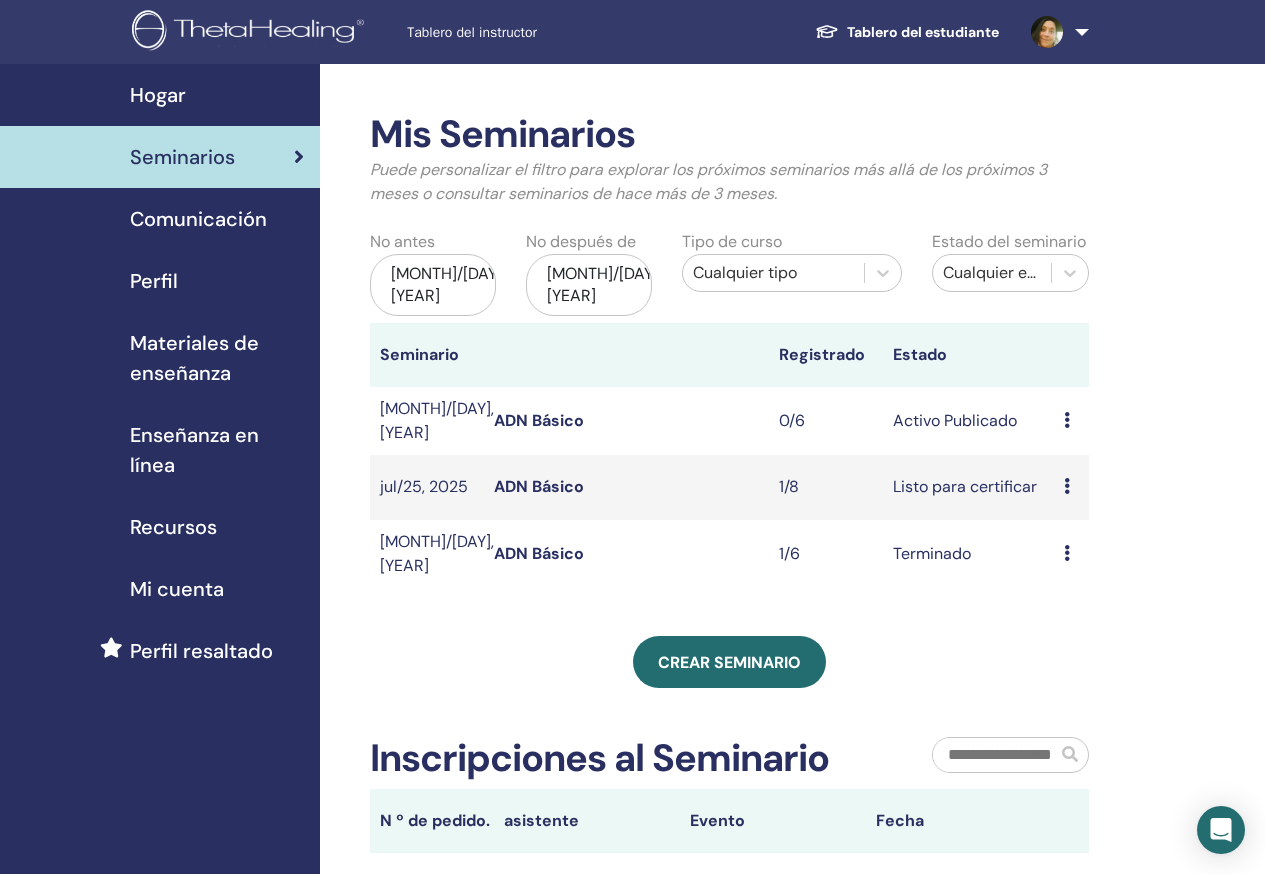 click at bounding box center [1056, 32] 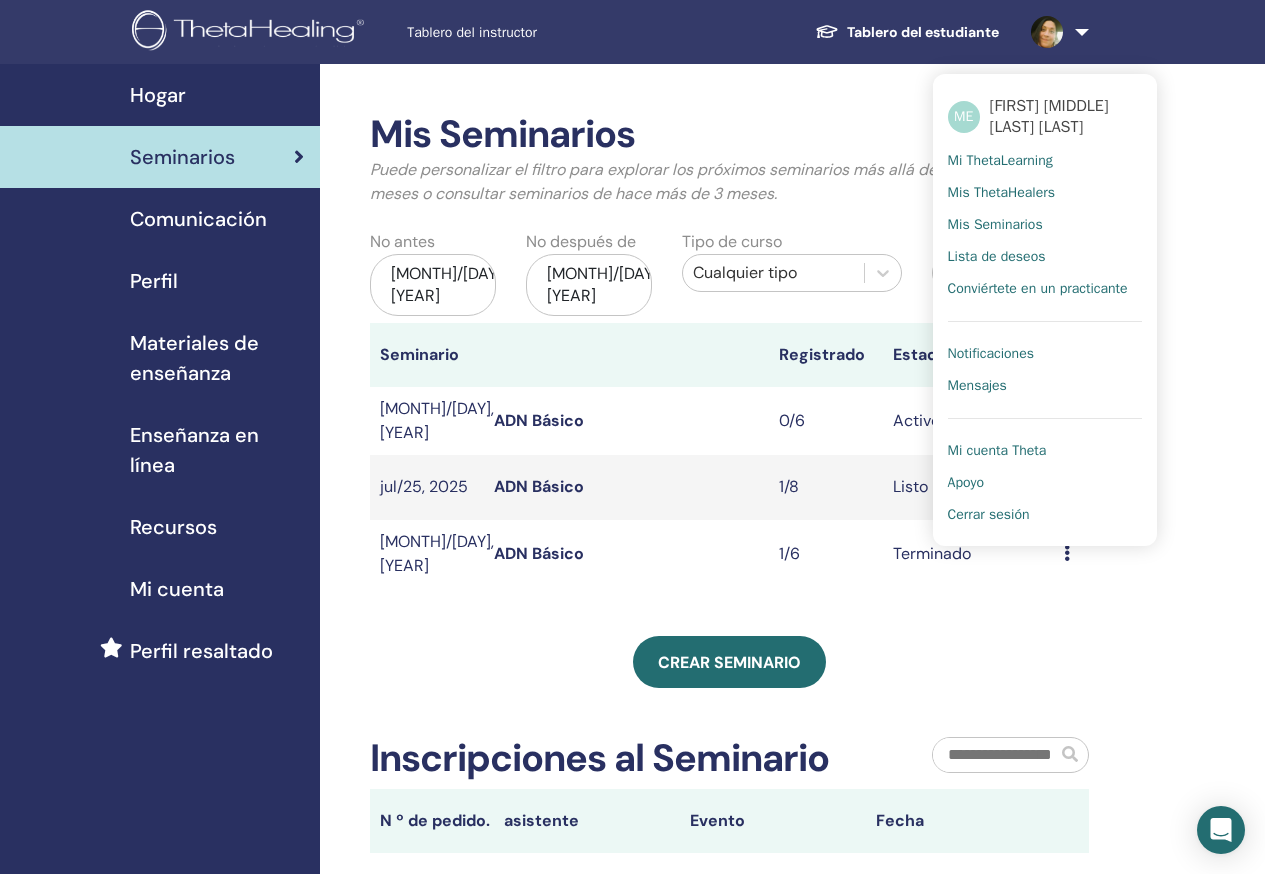click on "Cerrar sesión" at bounding box center [989, 515] 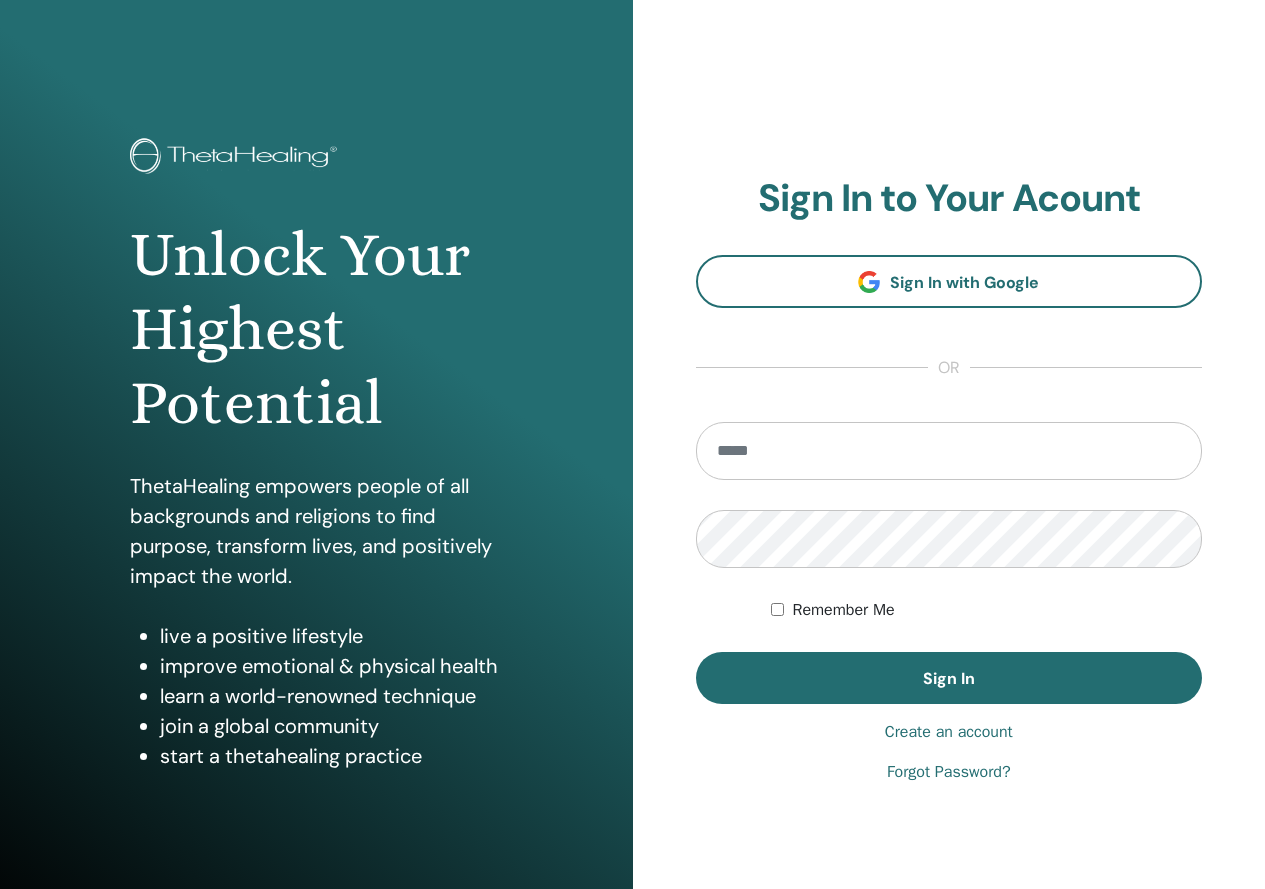 scroll, scrollTop: 0, scrollLeft: 0, axis: both 